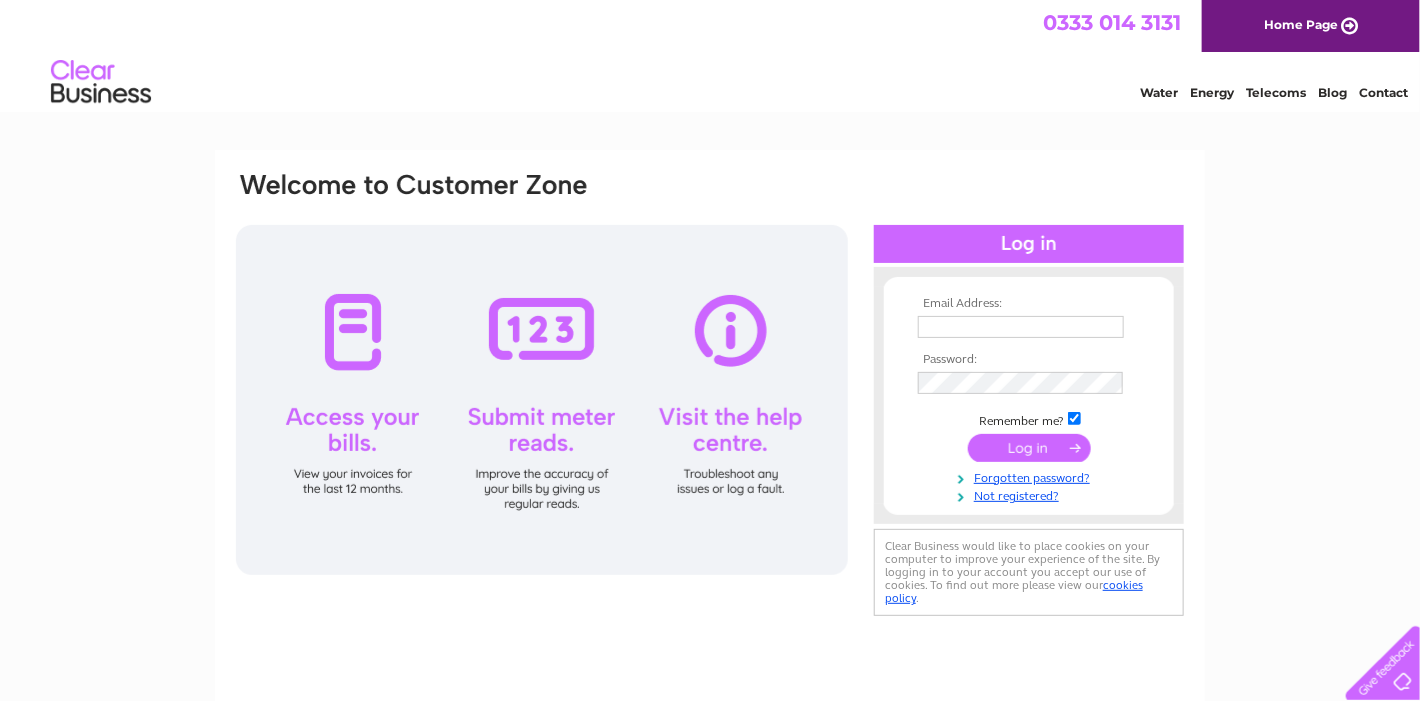 scroll, scrollTop: 0, scrollLeft: 0, axis: both 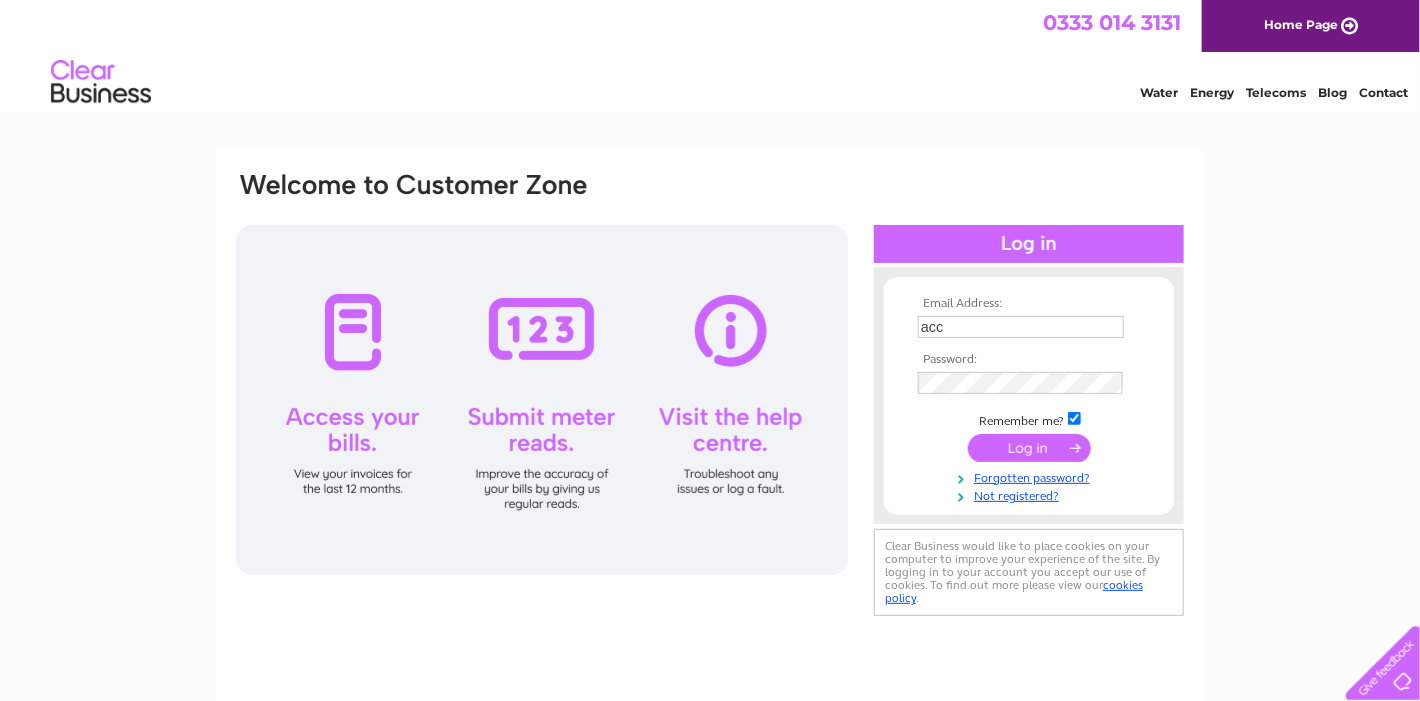 type on "accounts@the-globe-inn.com" 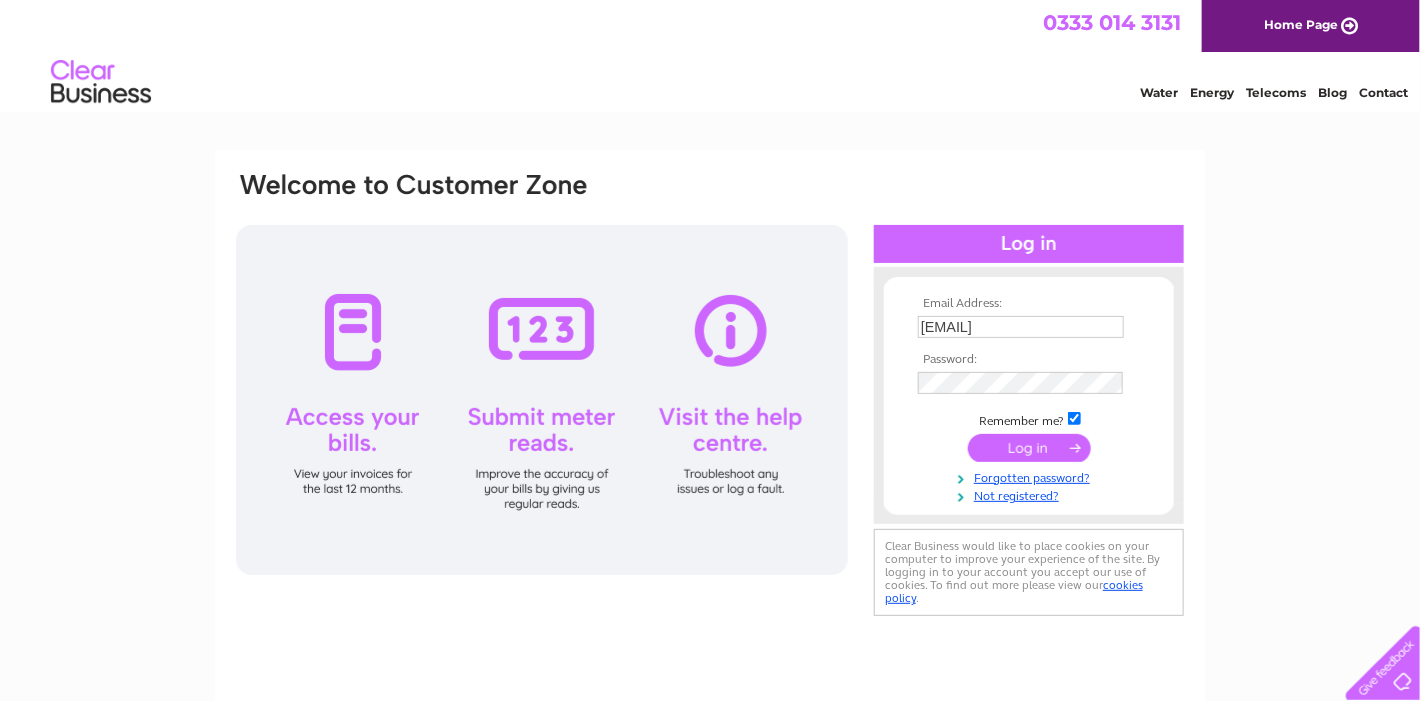 click at bounding box center (1029, 448) 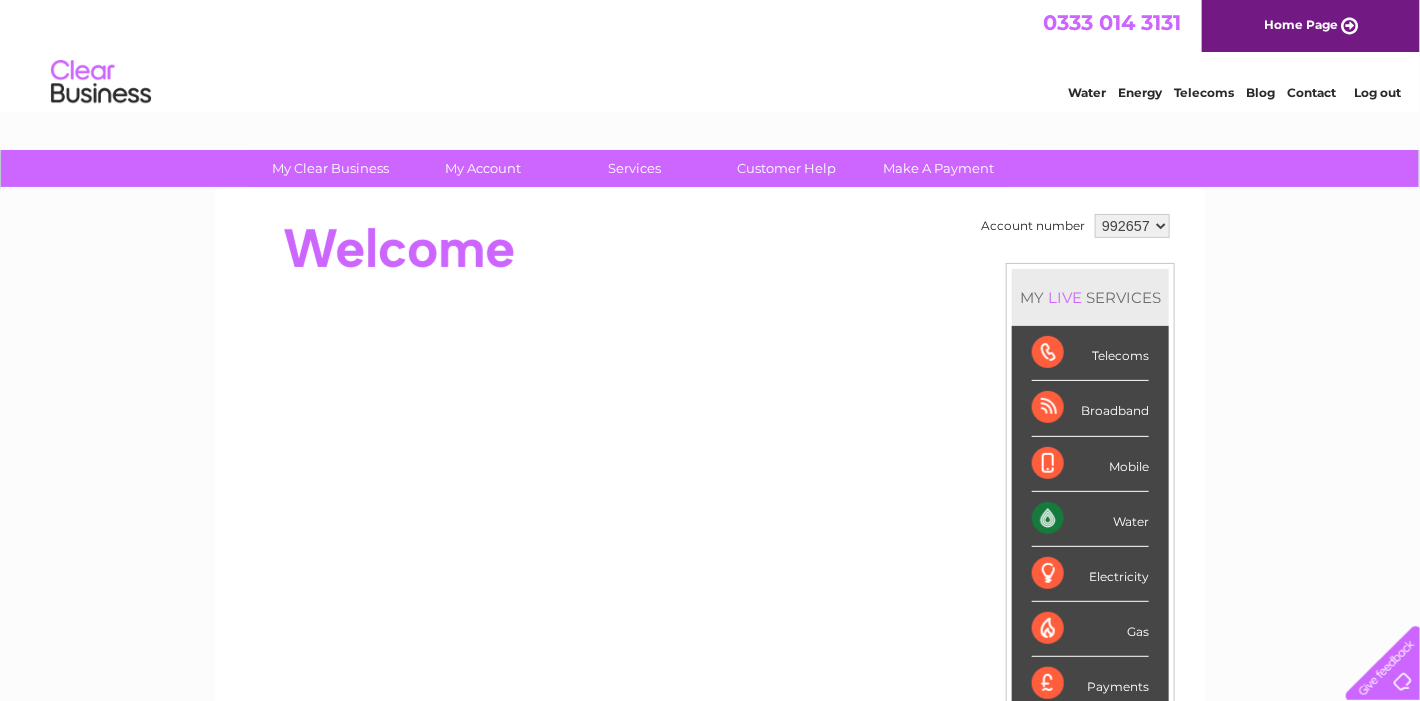 scroll, scrollTop: 0, scrollLeft: 0, axis: both 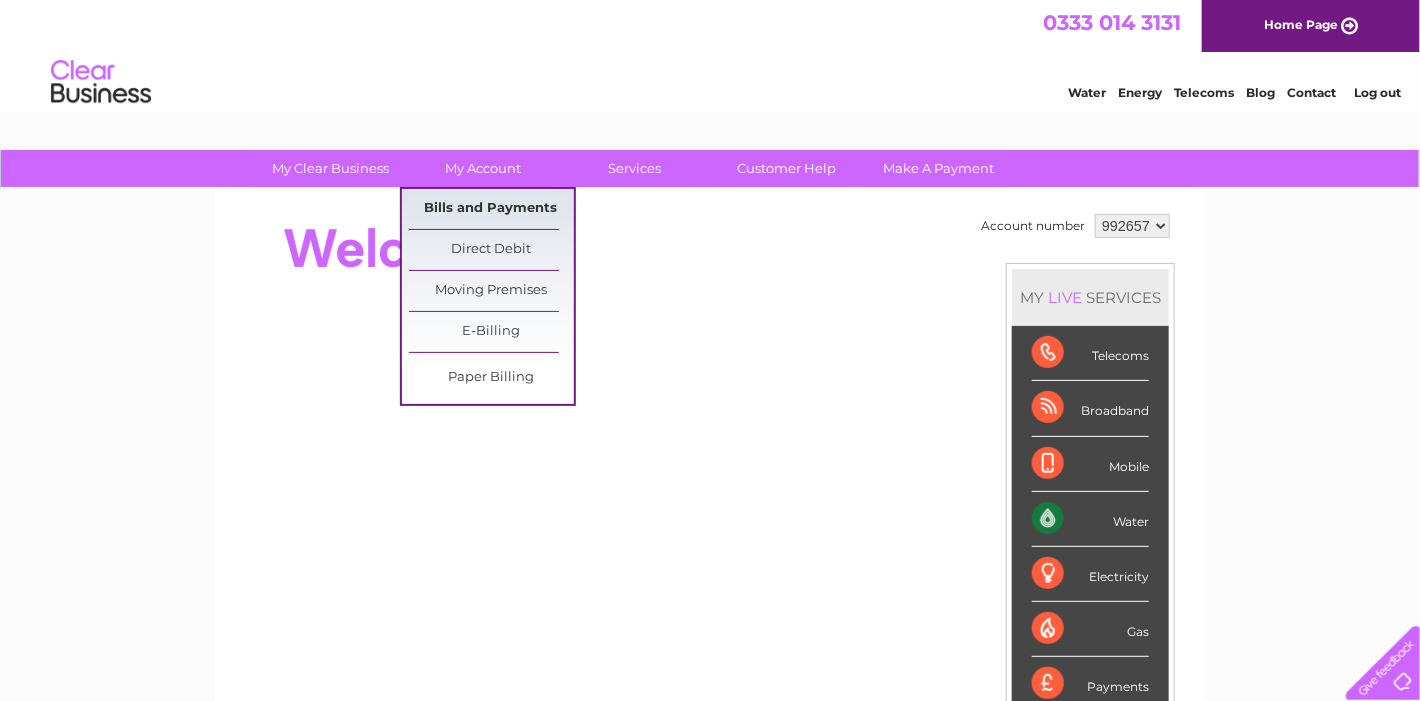 click on "Bills and Payments" at bounding box center (491, 209) 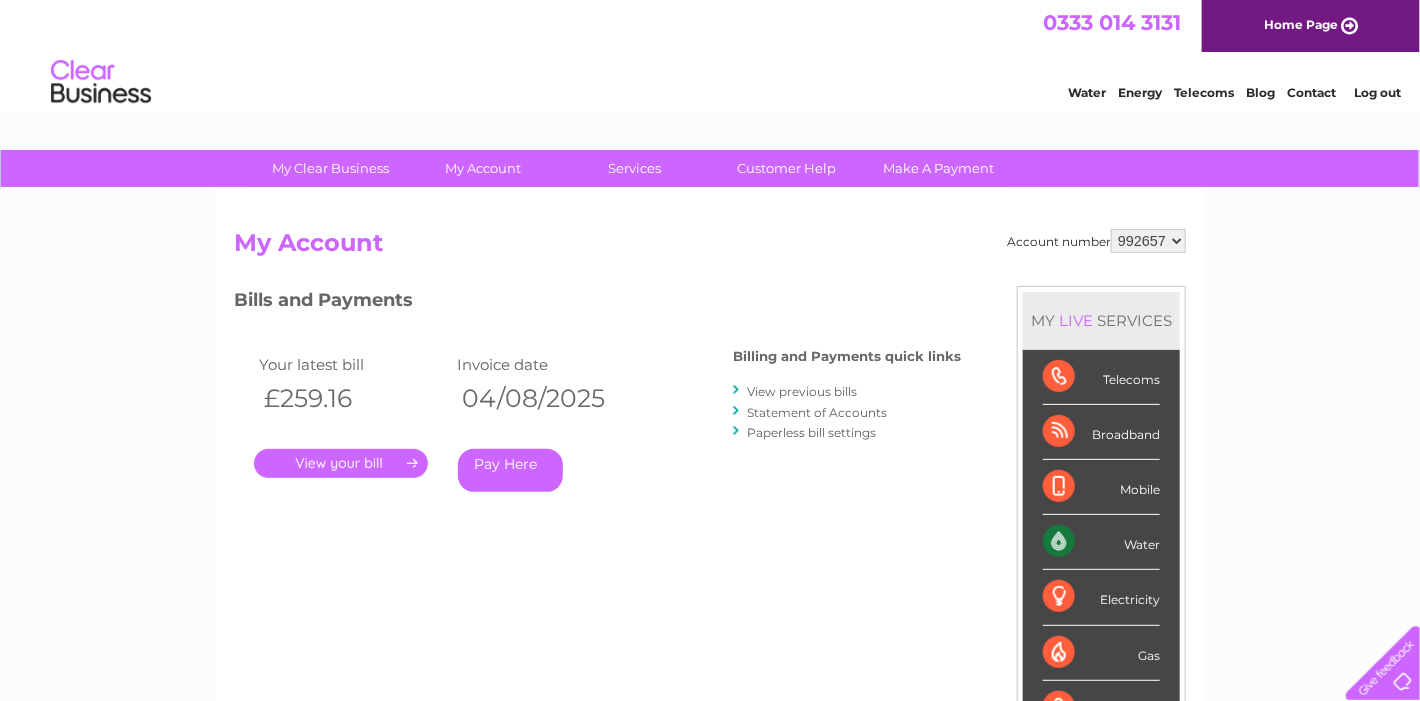 scroll, scrollTop: 0, scrollLeft: 0, axis: both 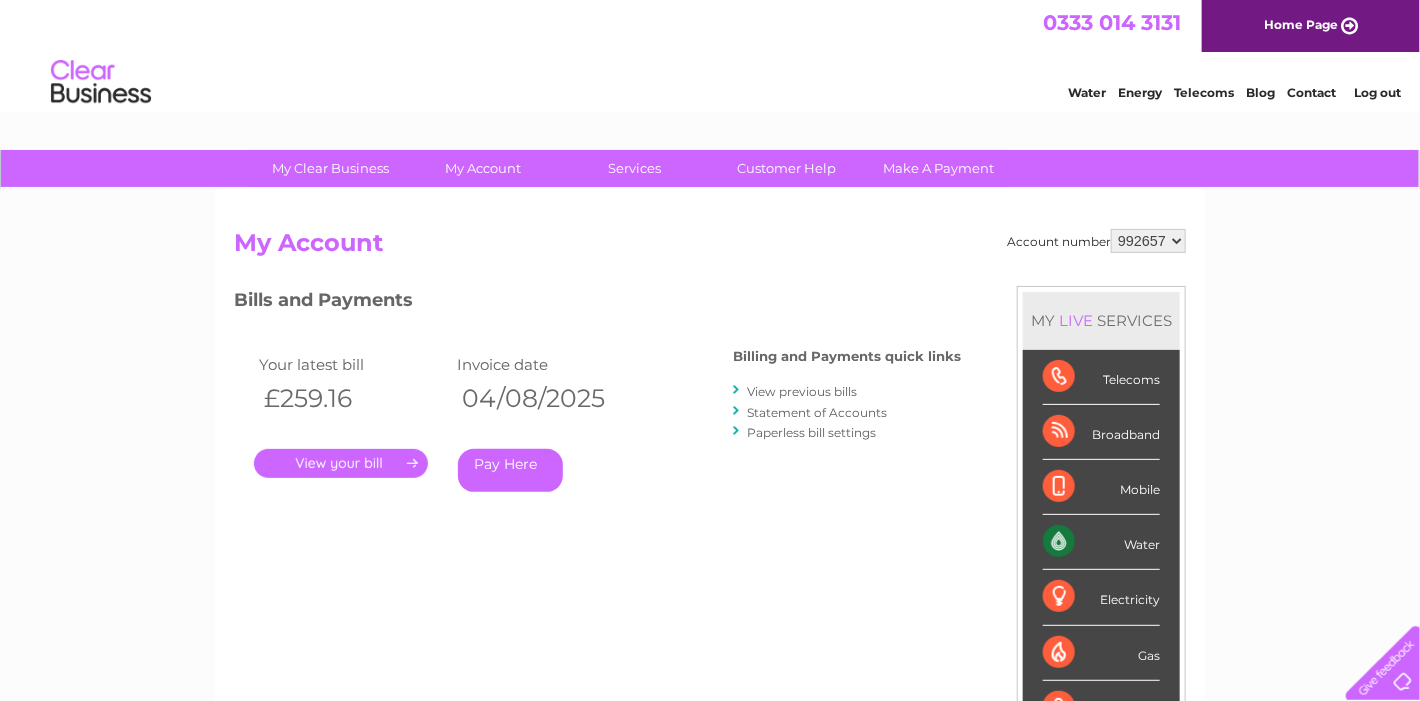 click on "." at bounding box center [341, 463] 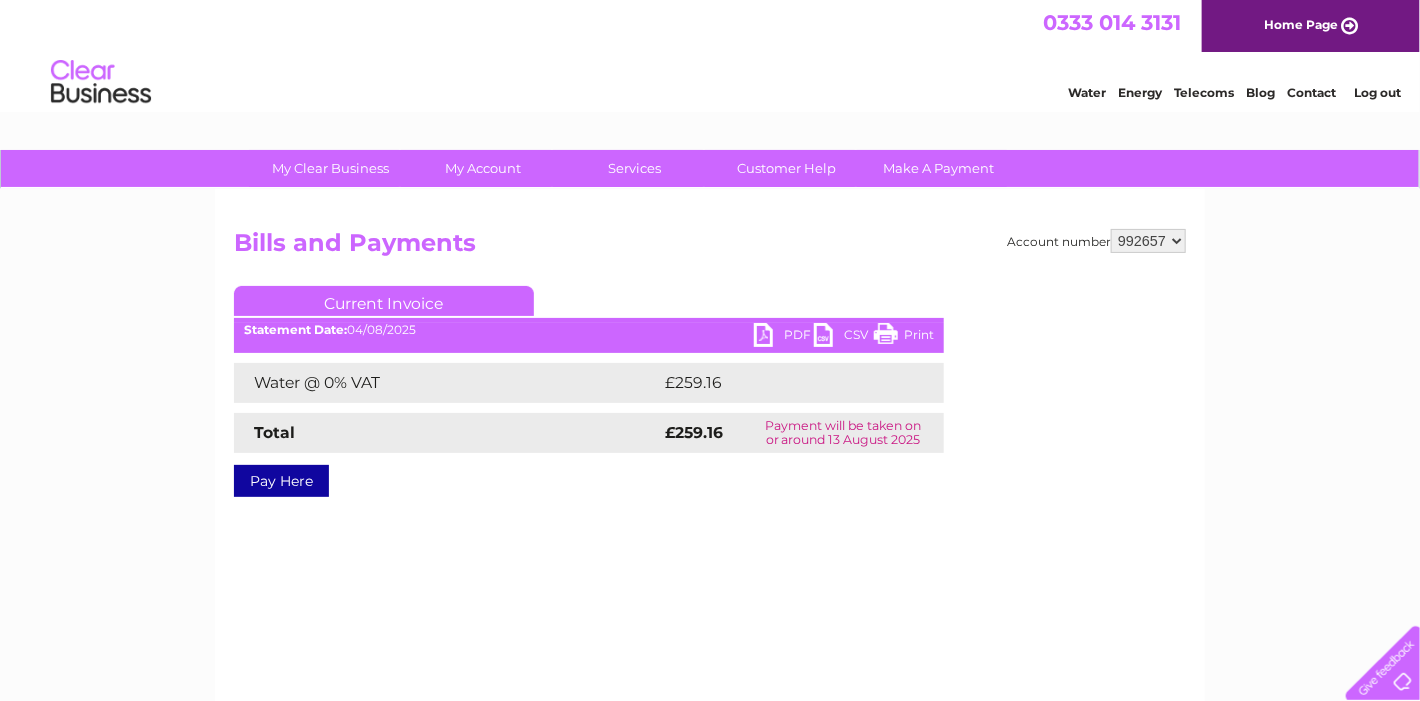 scroll, scrollTop: 0, scrollLeft: 0, axis: both 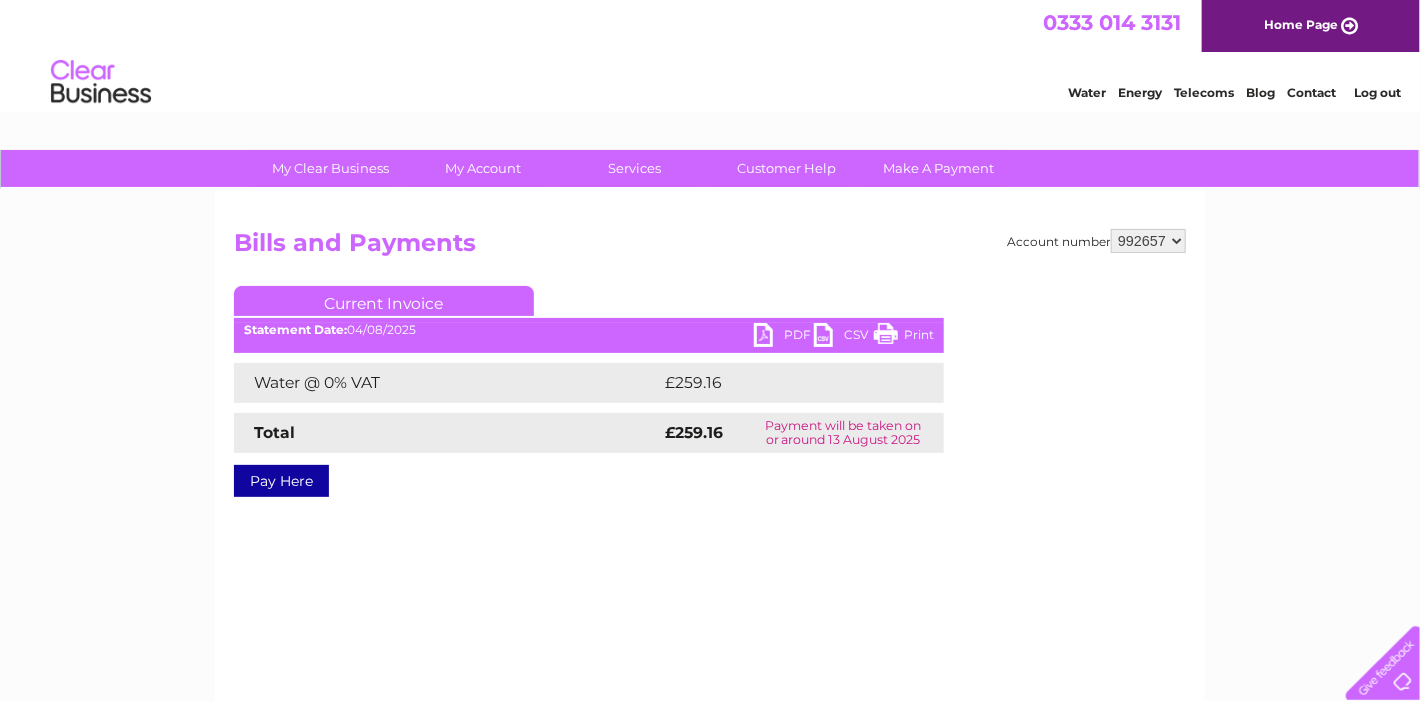 click on "PDF" at bounding box center (784, 337) 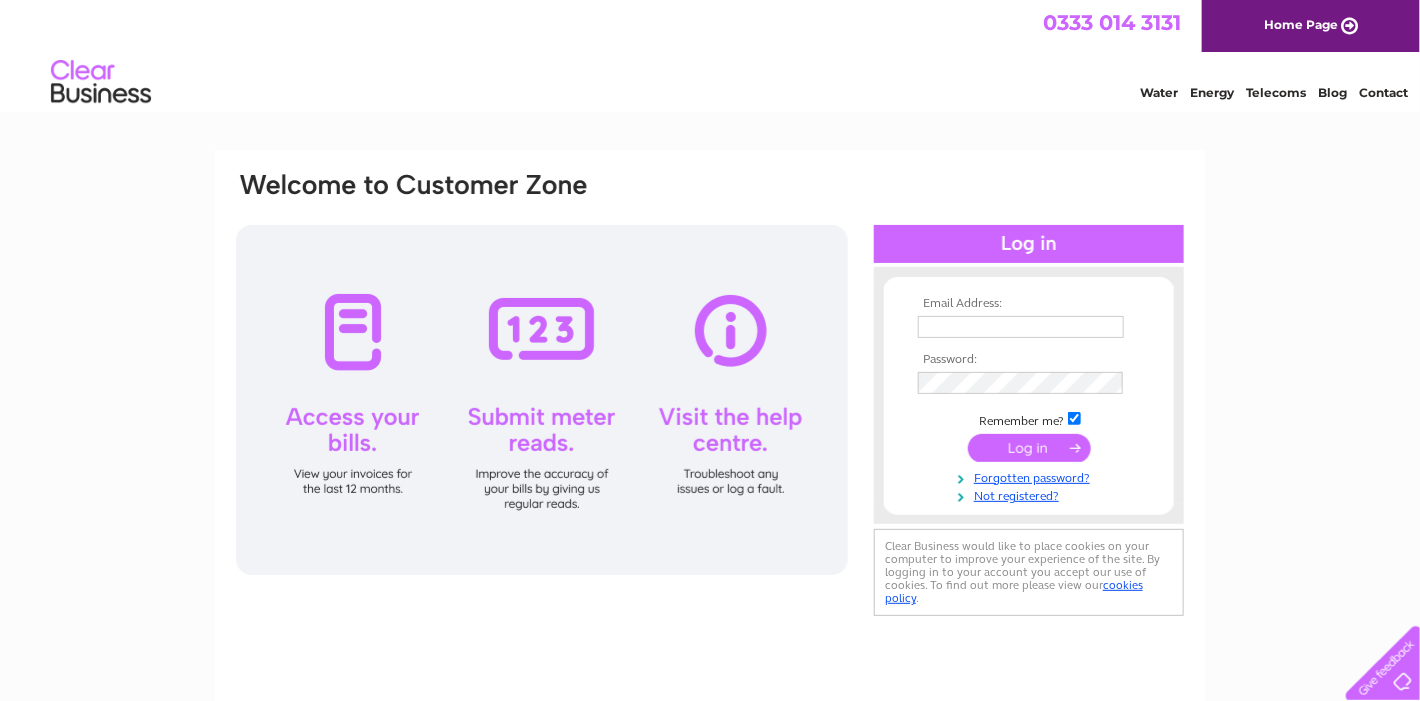 scroll, scrollTop: 0, scrollLeft: 0, axis: both 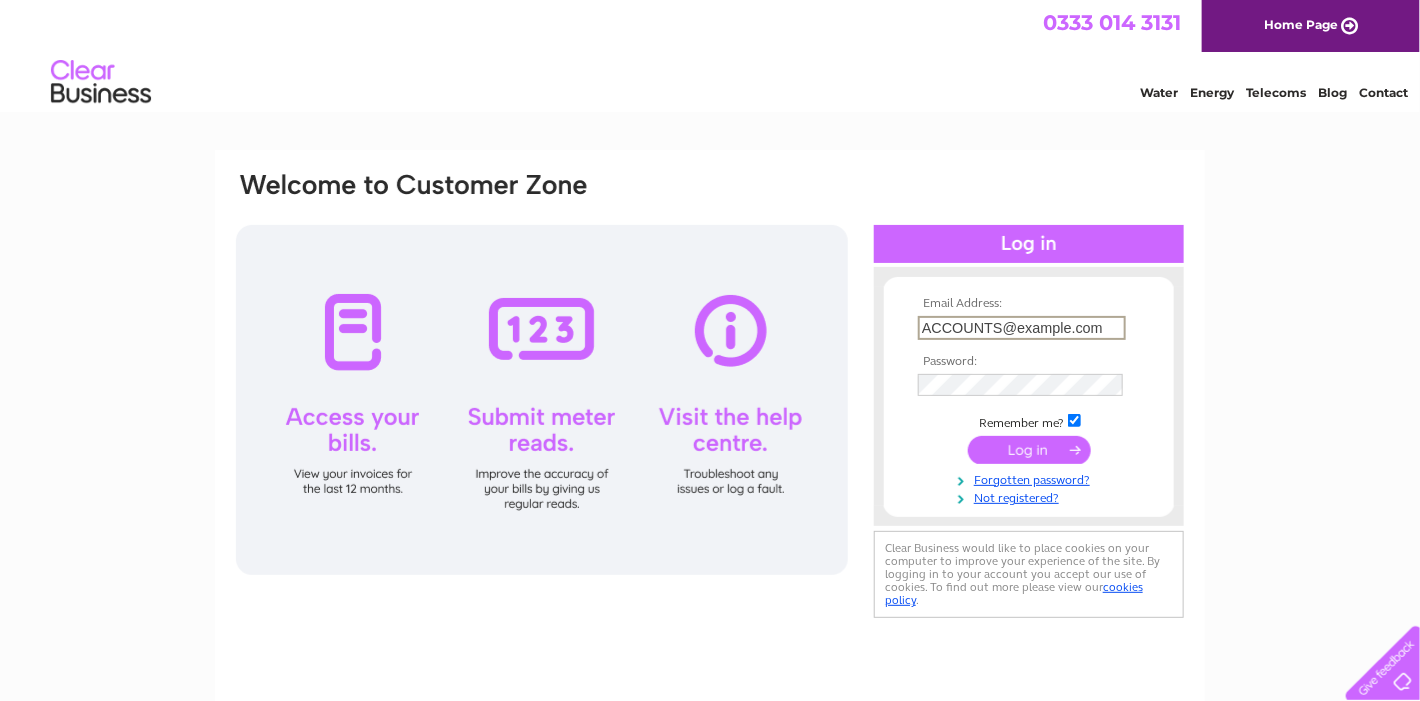 type on "accounts@aegyms.com" 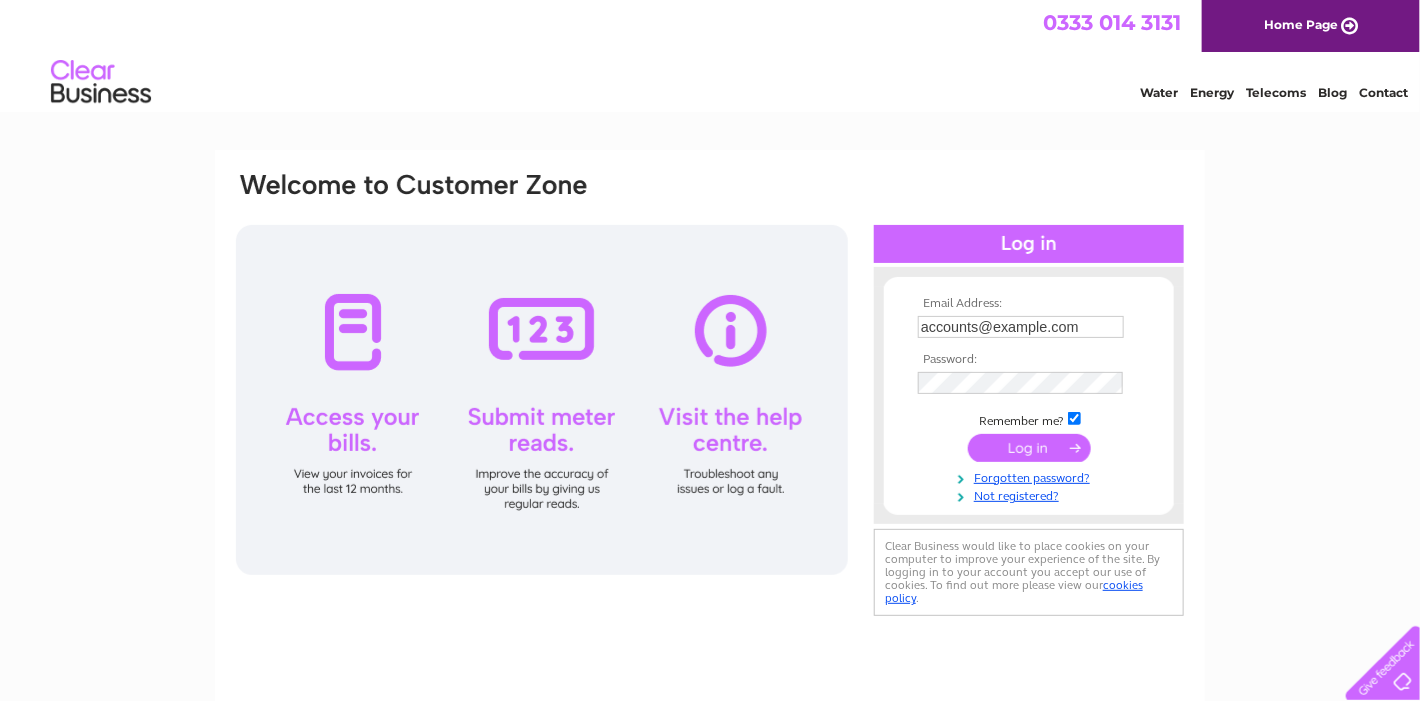 click at bounding box center (1029, 448) 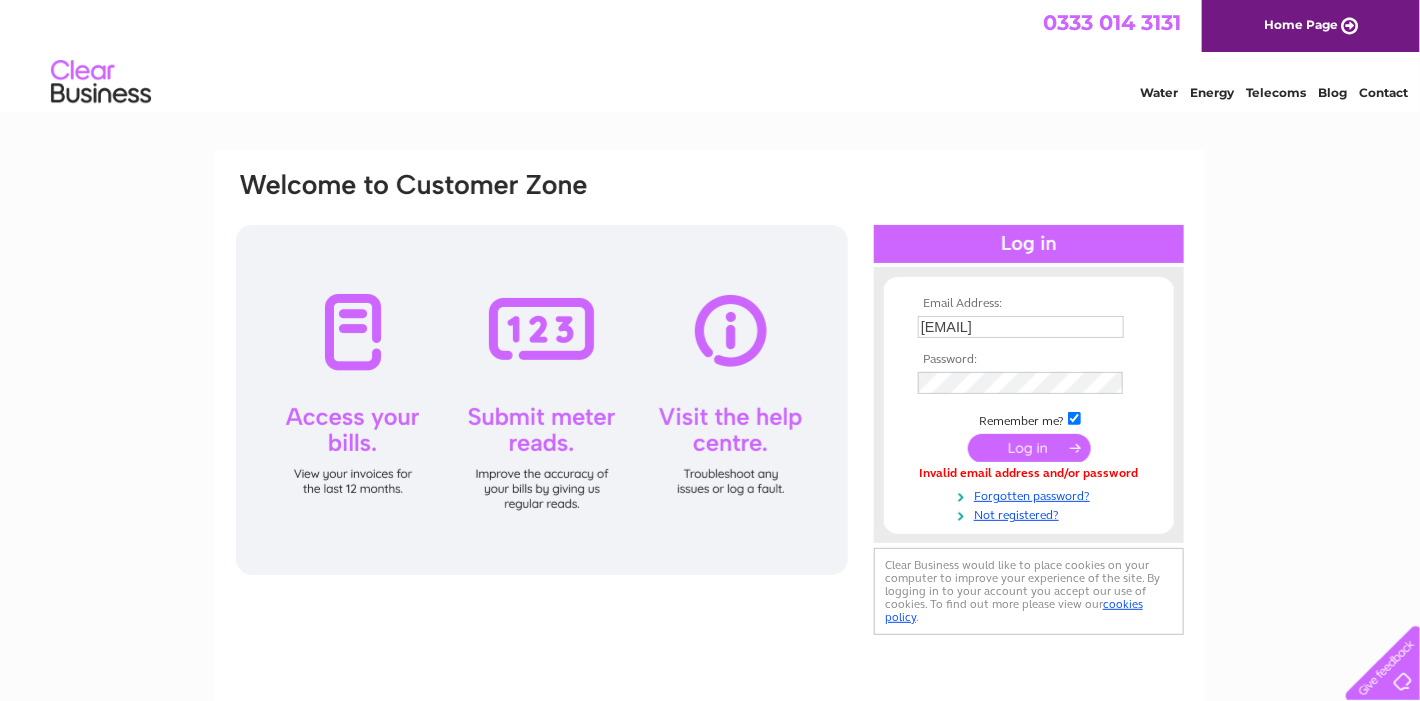 scroll, scrollTop: 0, scrollLeft: 0, axis: both 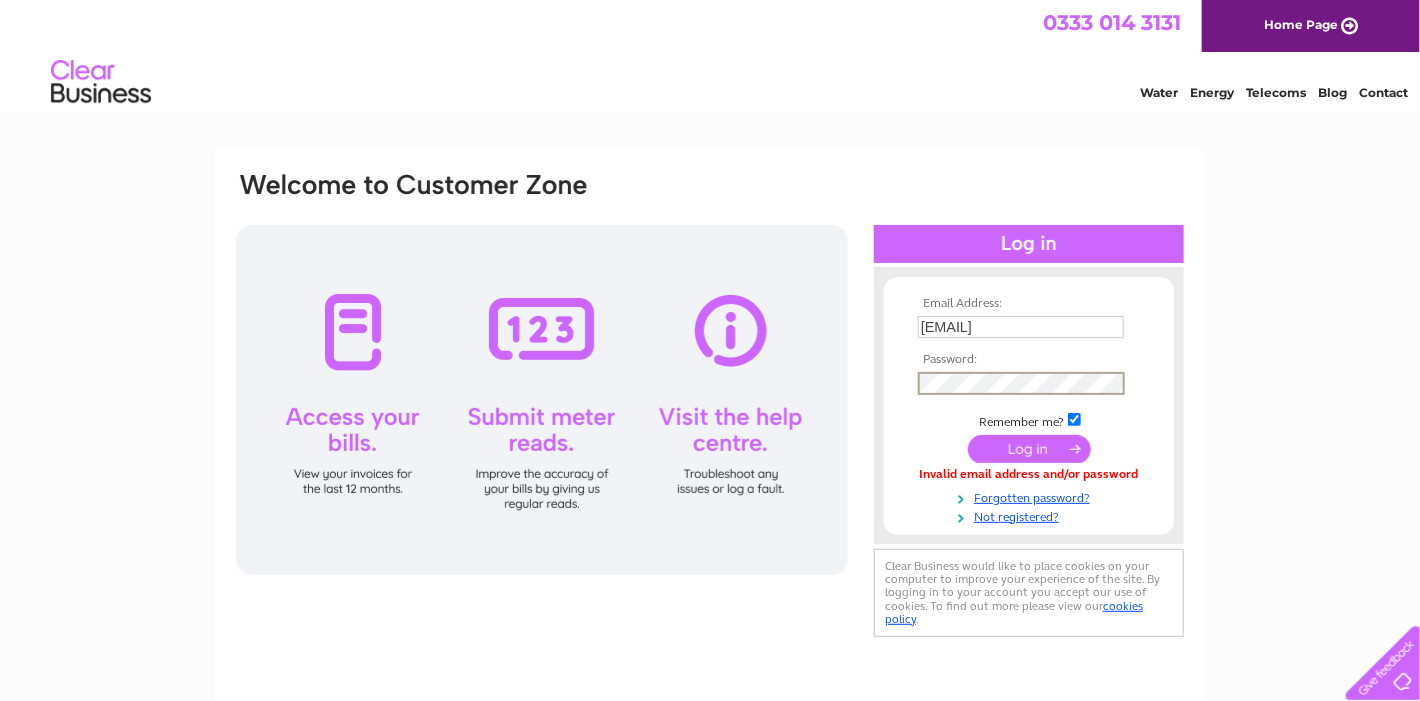 click at bounding box center [1029, 449] 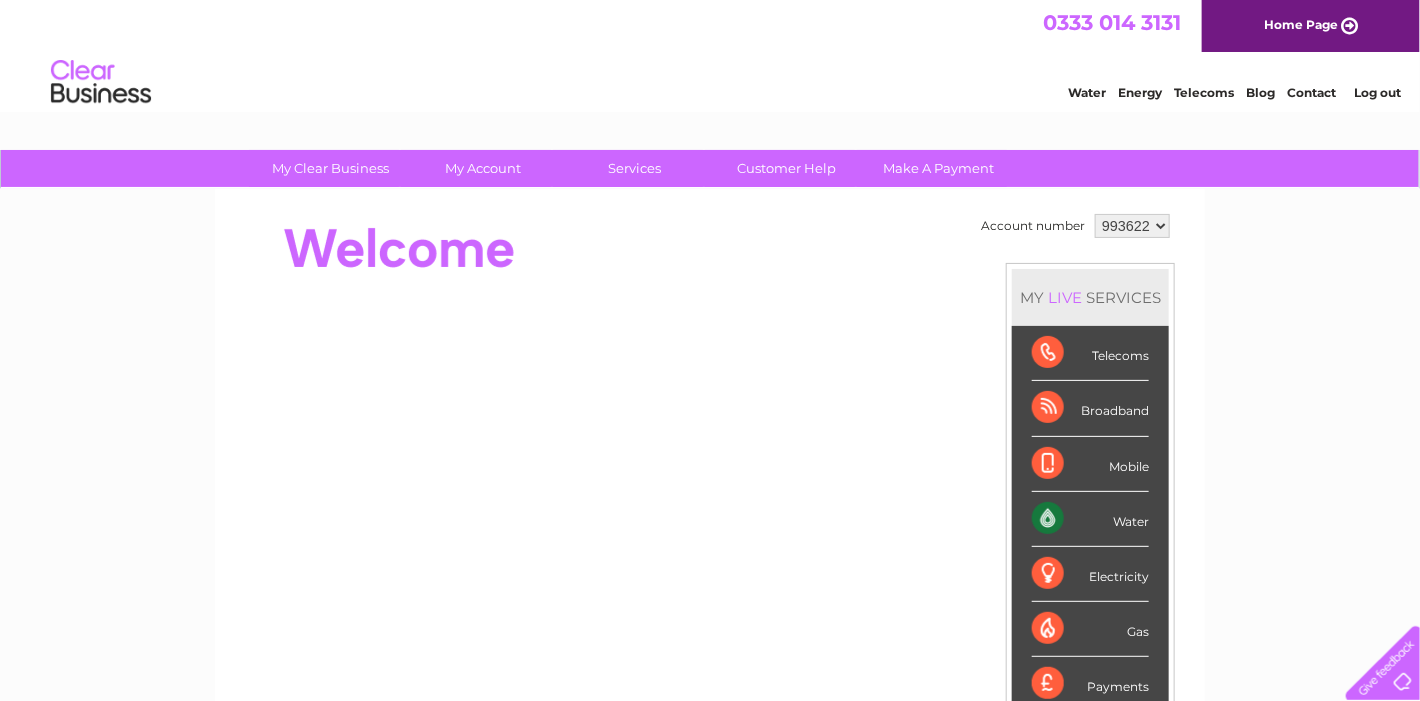 scroll, scrollTop: 0, scrollLeft: 0, axis: both 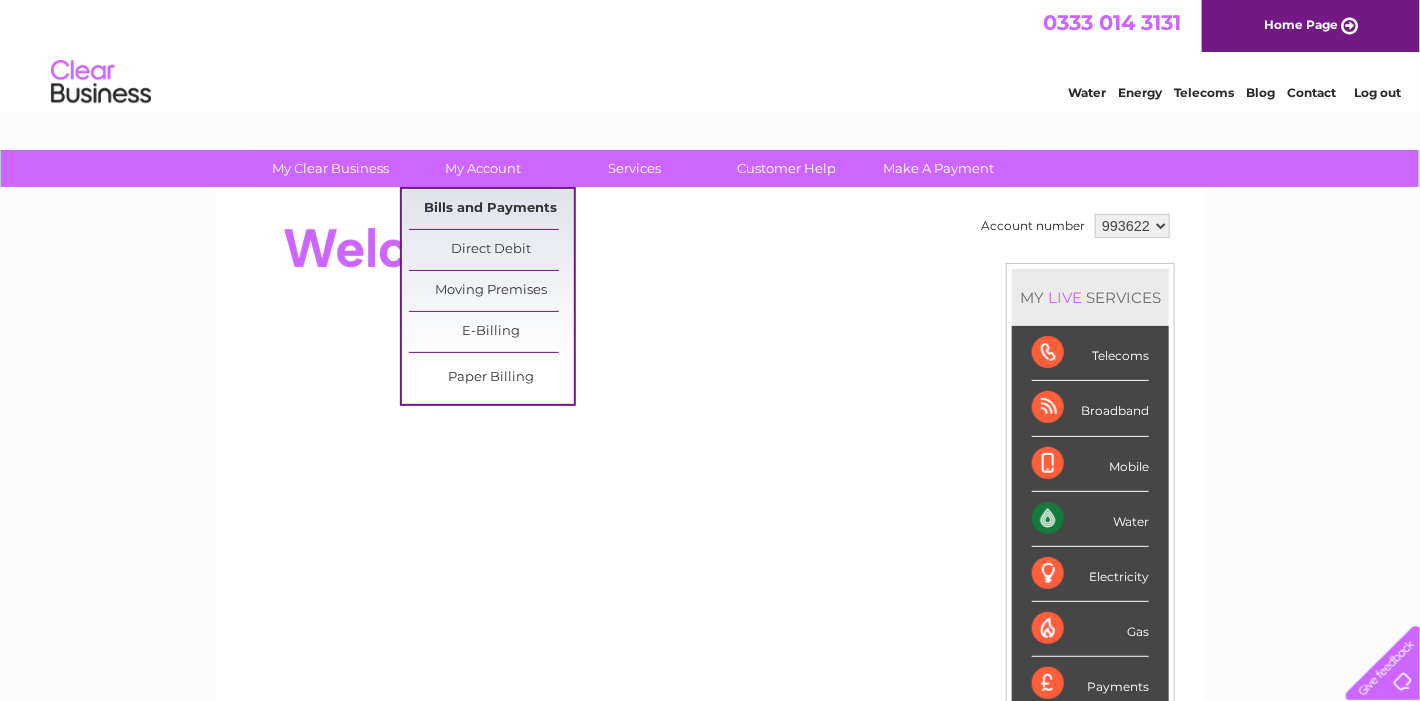 click on "Bills and Payments" at bounding box center (491, 209) 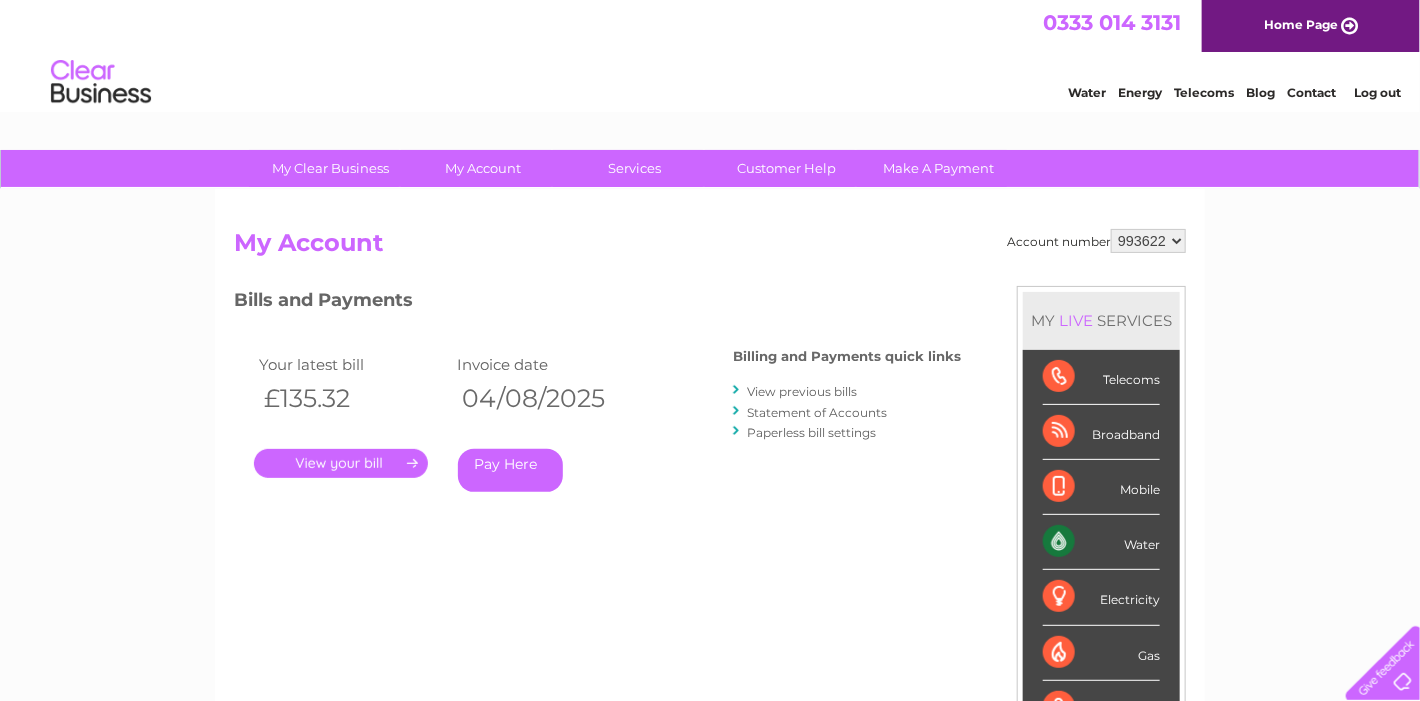 scroll, scrollTop: 0, scrollLeft: 0, axis: both 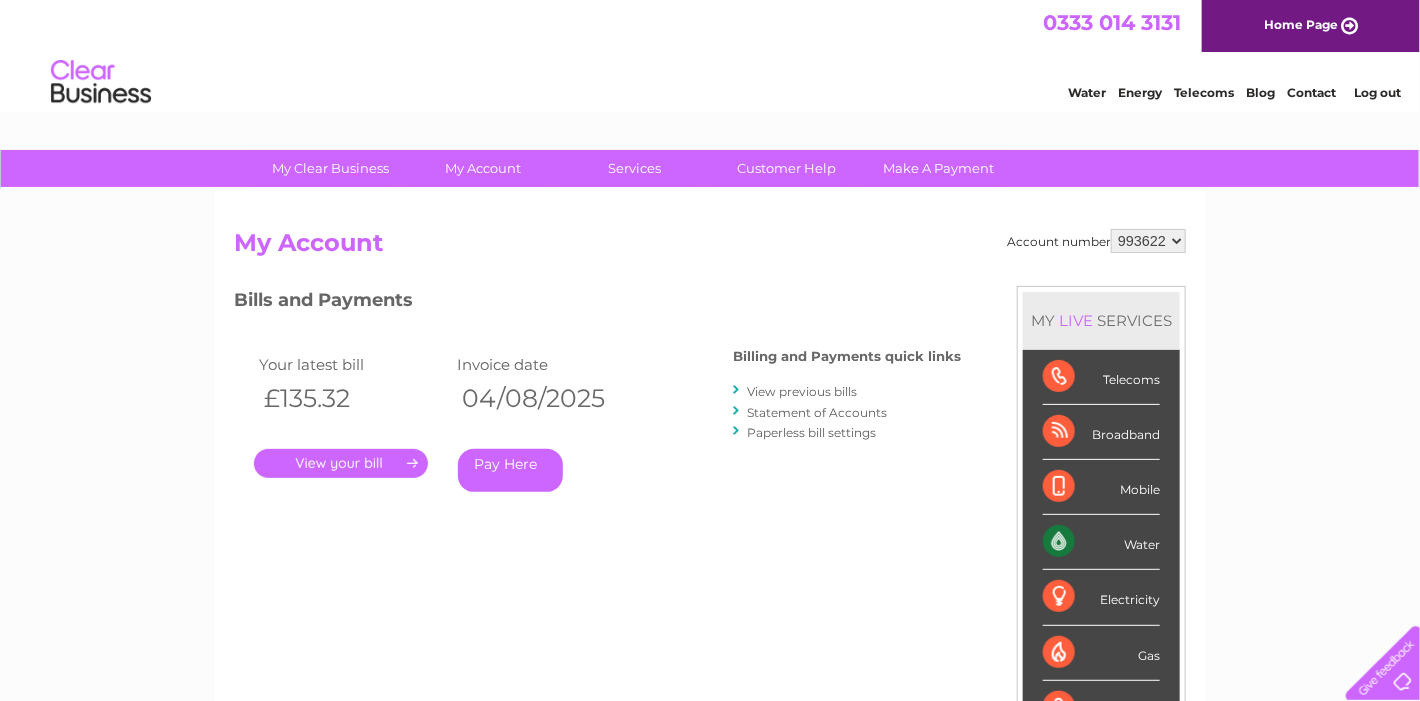 click on "." at bounding box center [341, 463] 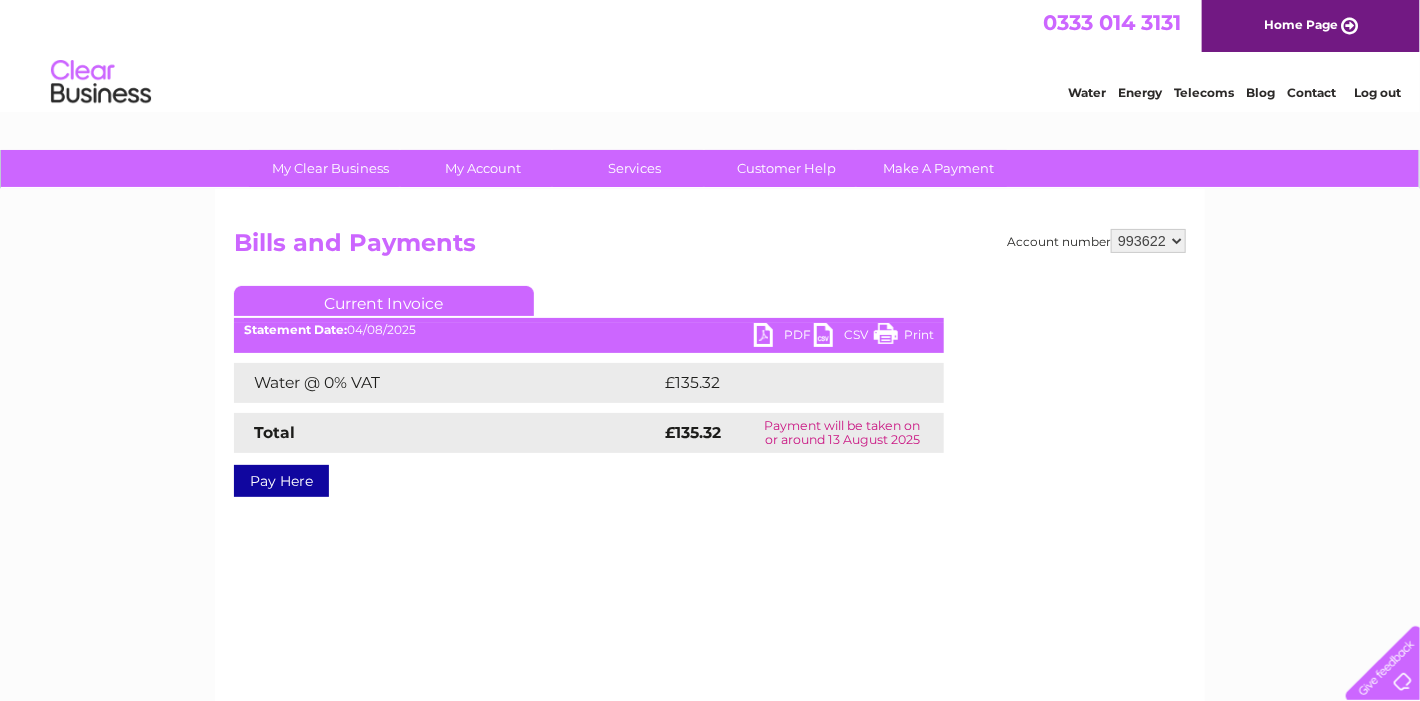 scroll, scrollTop: 0, scrollLeft: 0, axis: both 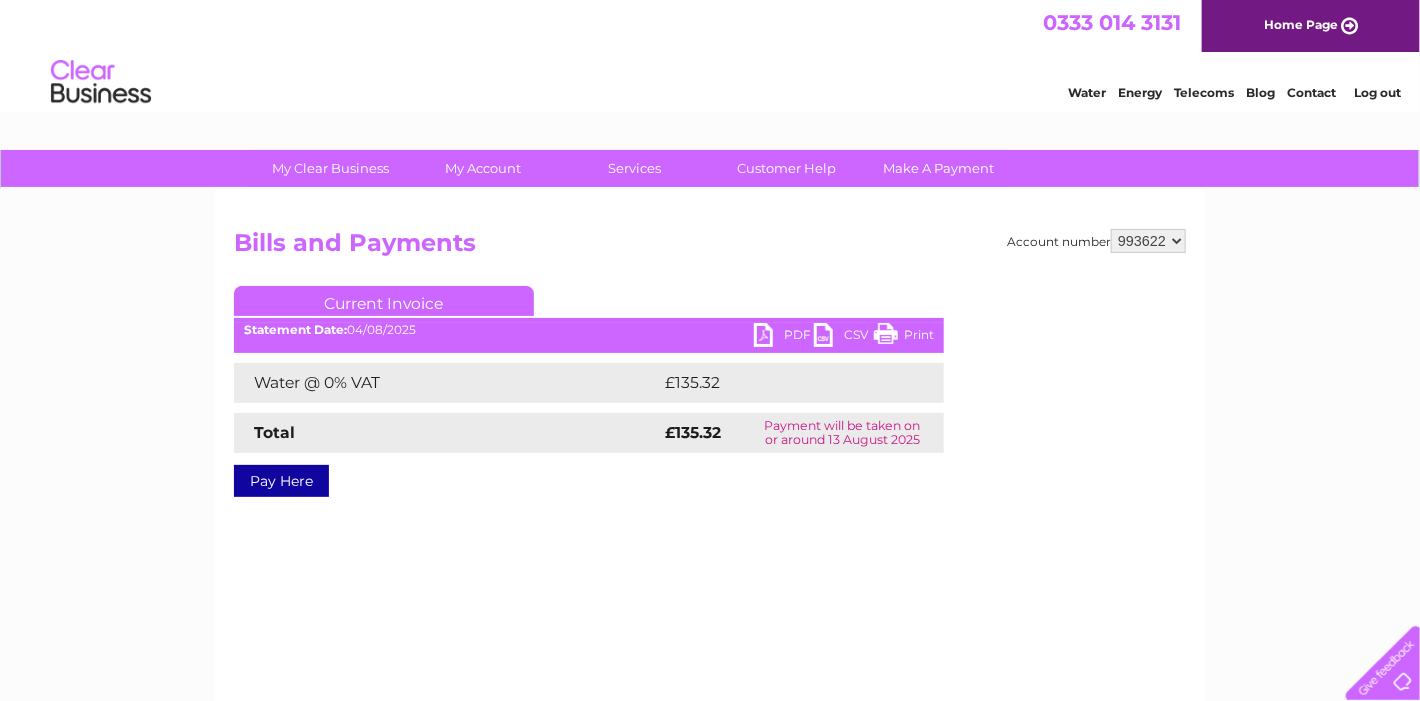 click on "PDF" at bounding box center (784, 337) 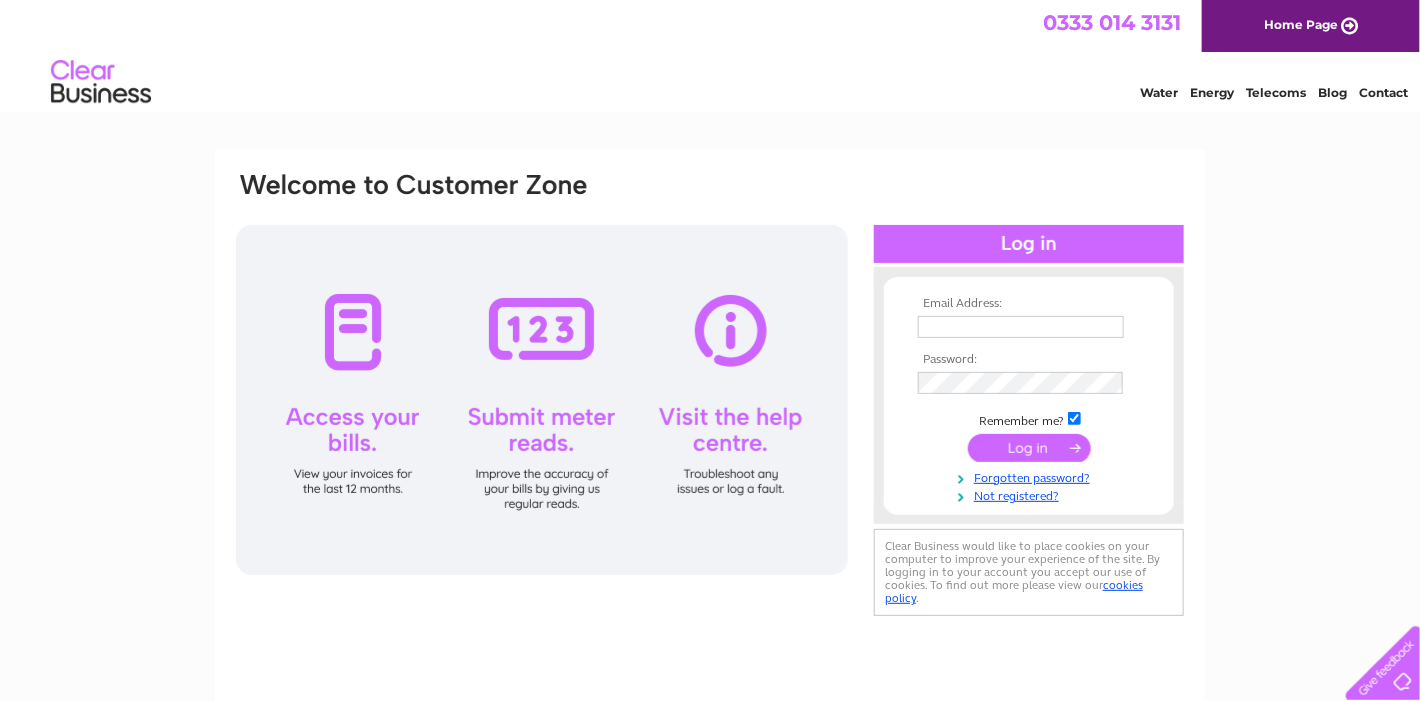 scroll, scrollTop: 0, scrollLeft: 0, axis: both 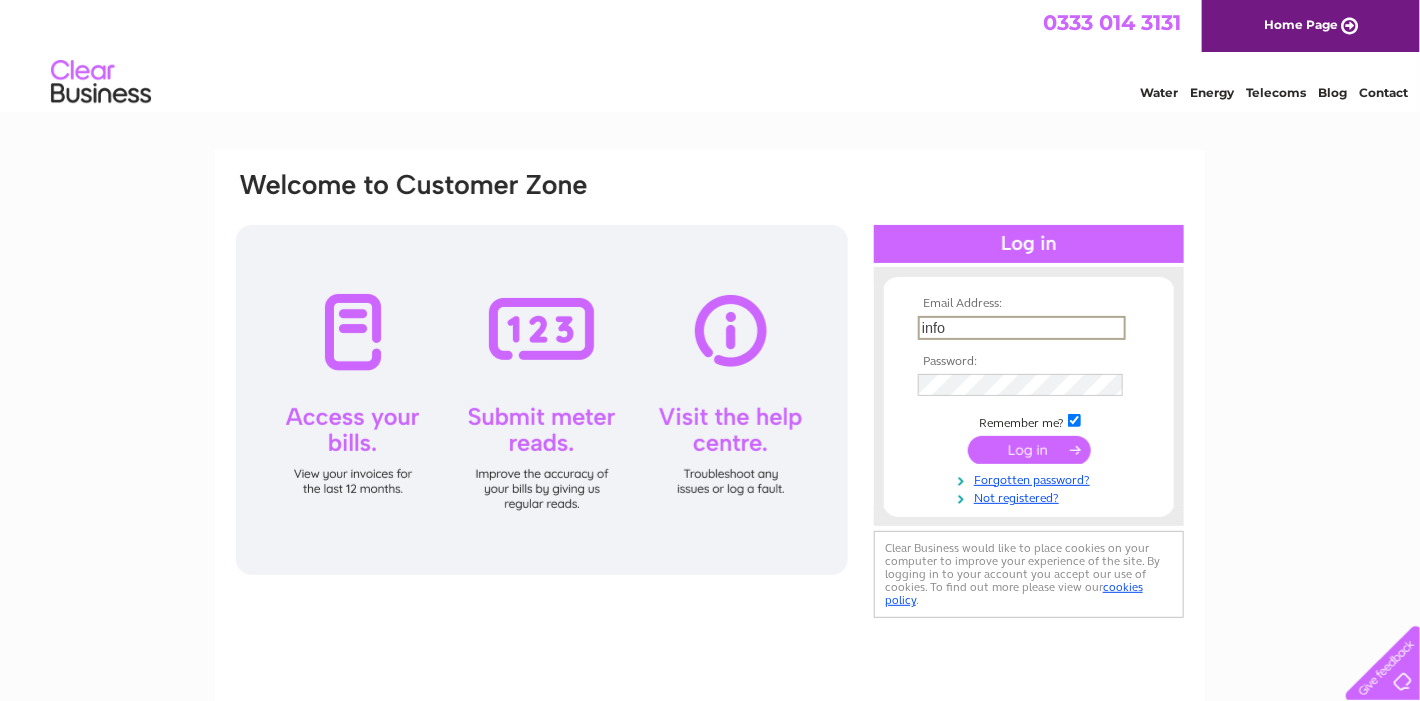 type on "info@dutchmill.co.uk" 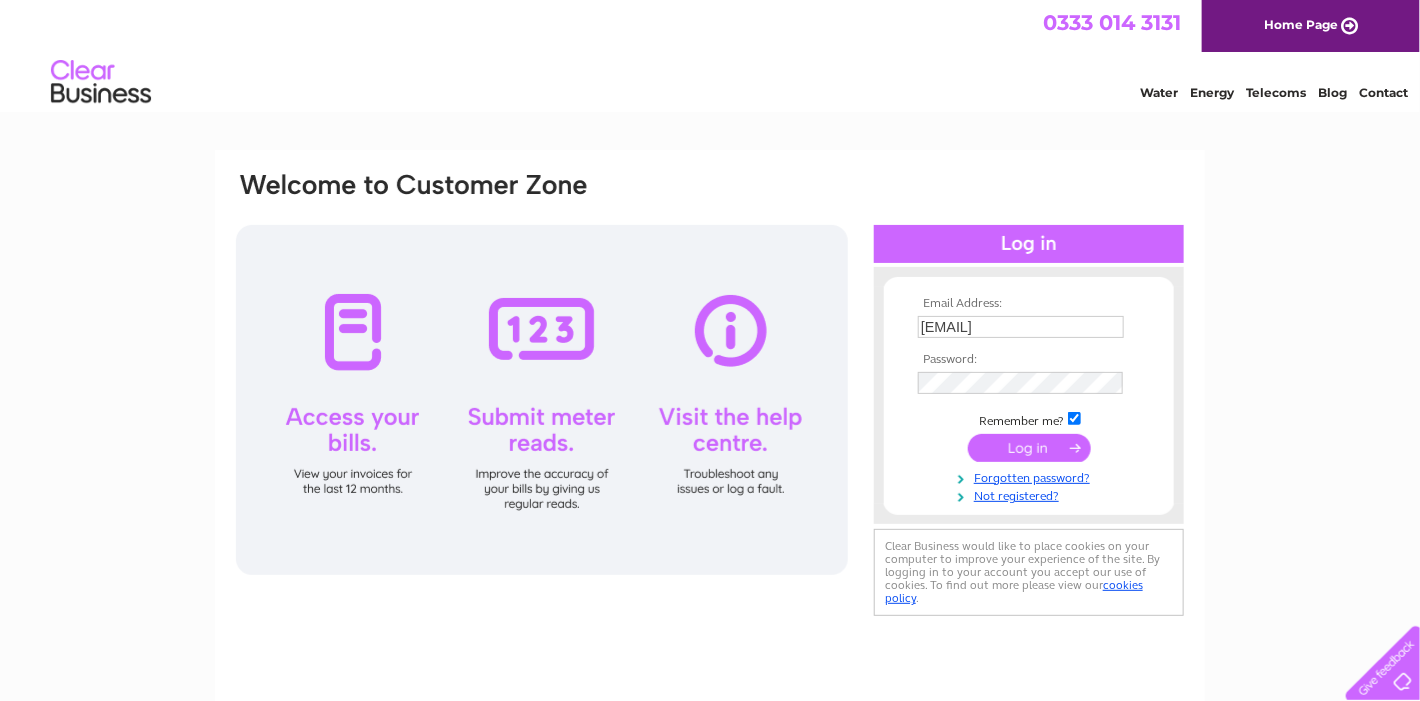 click at bounding box center (1029, 448) 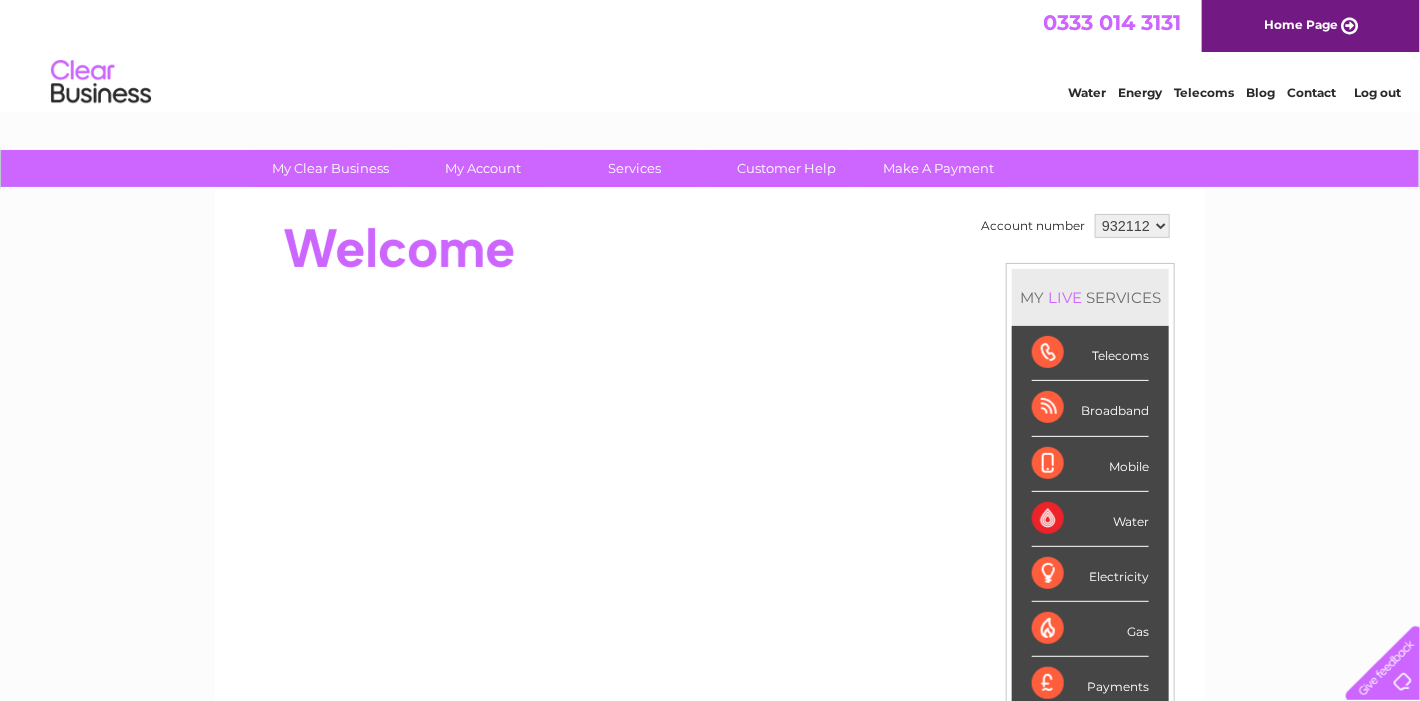 scroll, scrollTop: 0, scrollLeft: 0, axis: both 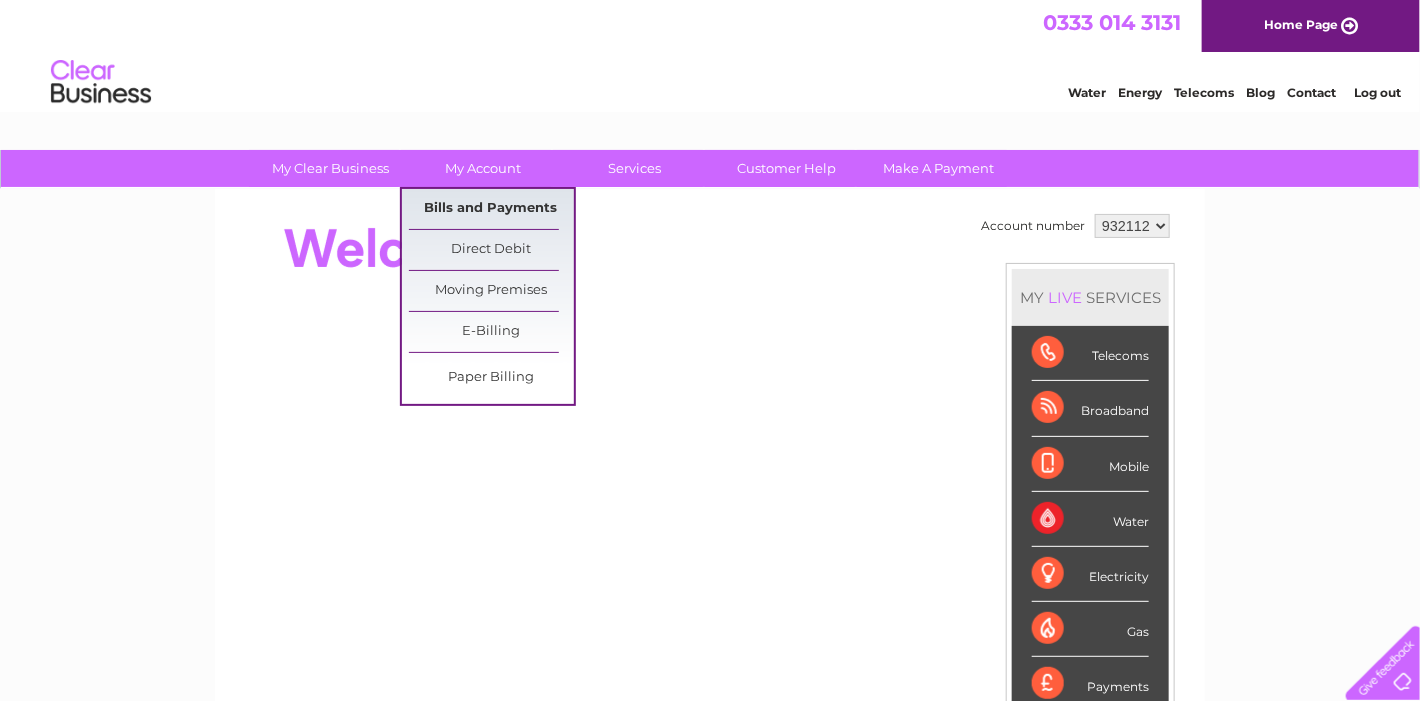 click on "Bills and Payments" at bounding box center (491, 209) 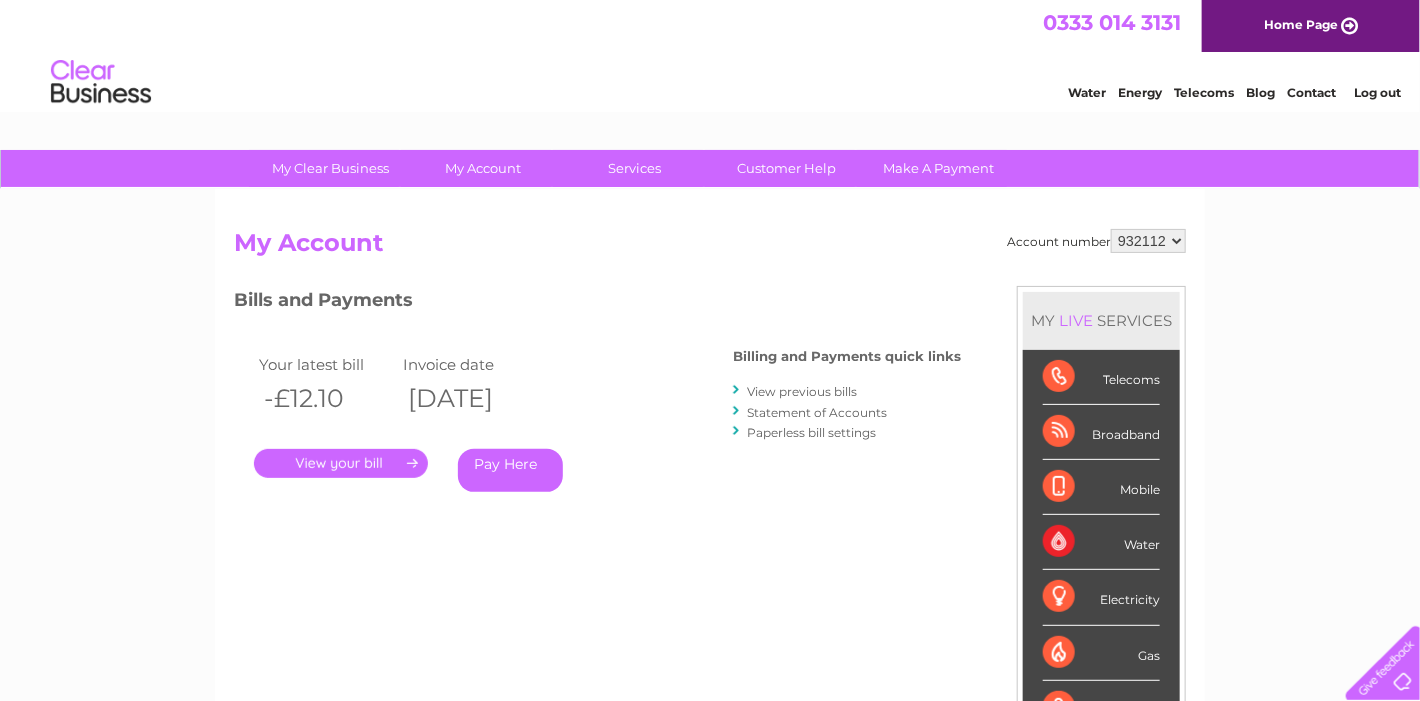 scroll, scrollTop: 0, scrollLeft: 0, axis: both 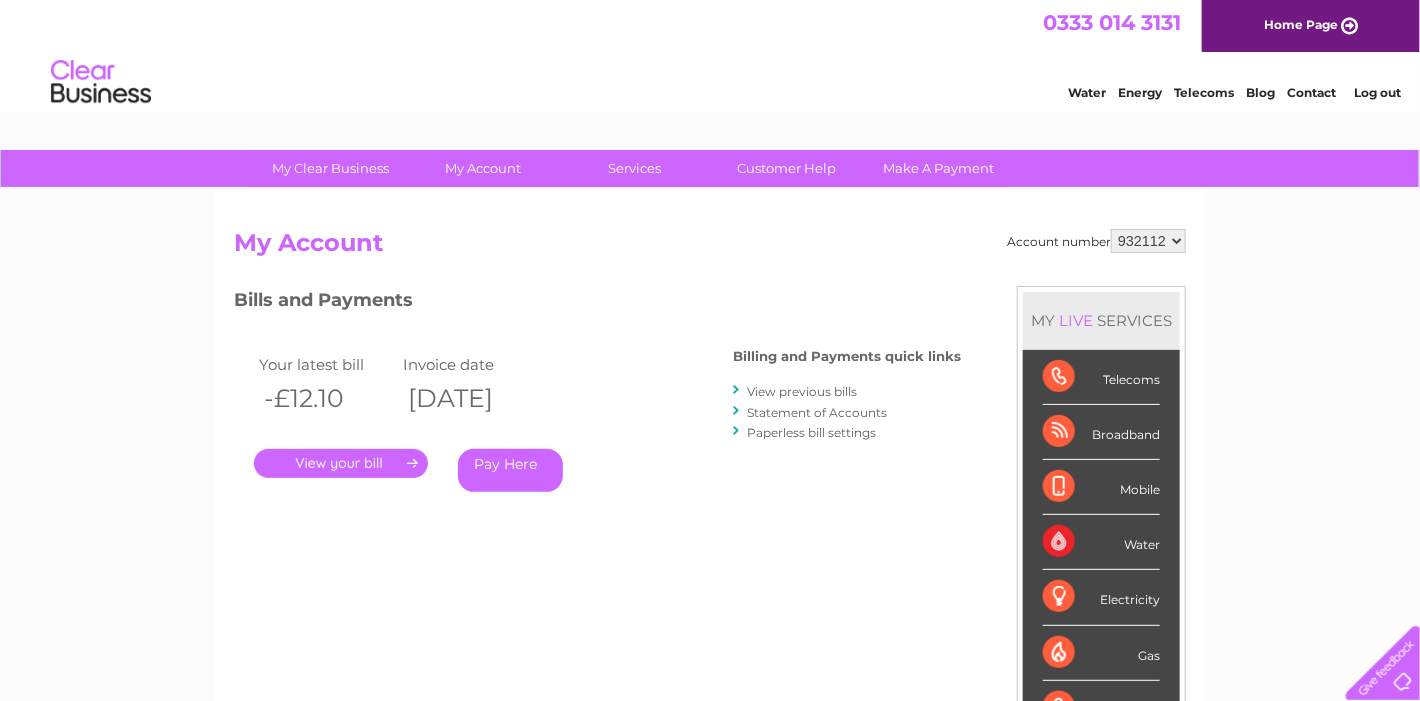 click on "Log out" at bounding box center [1377, 92] 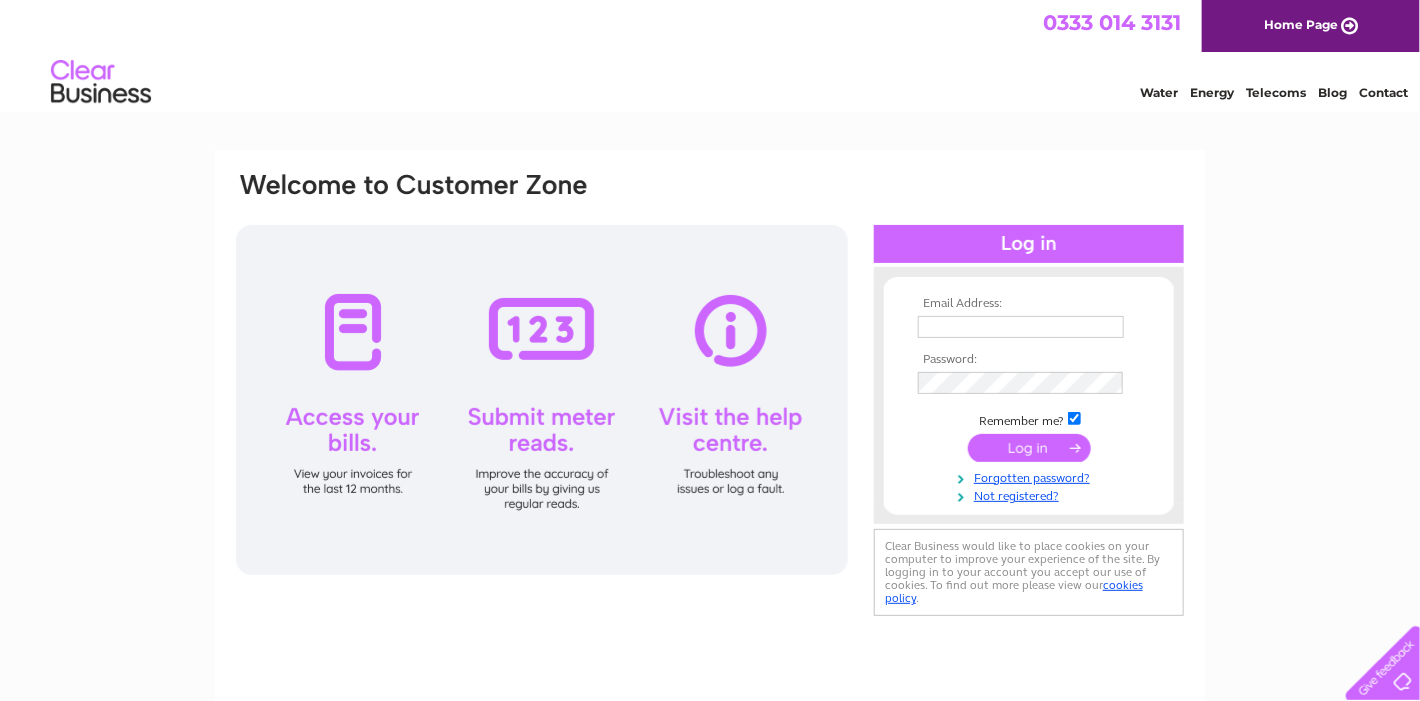 scroll, scrollTop: 0, scrollLeft: 0, axis: both 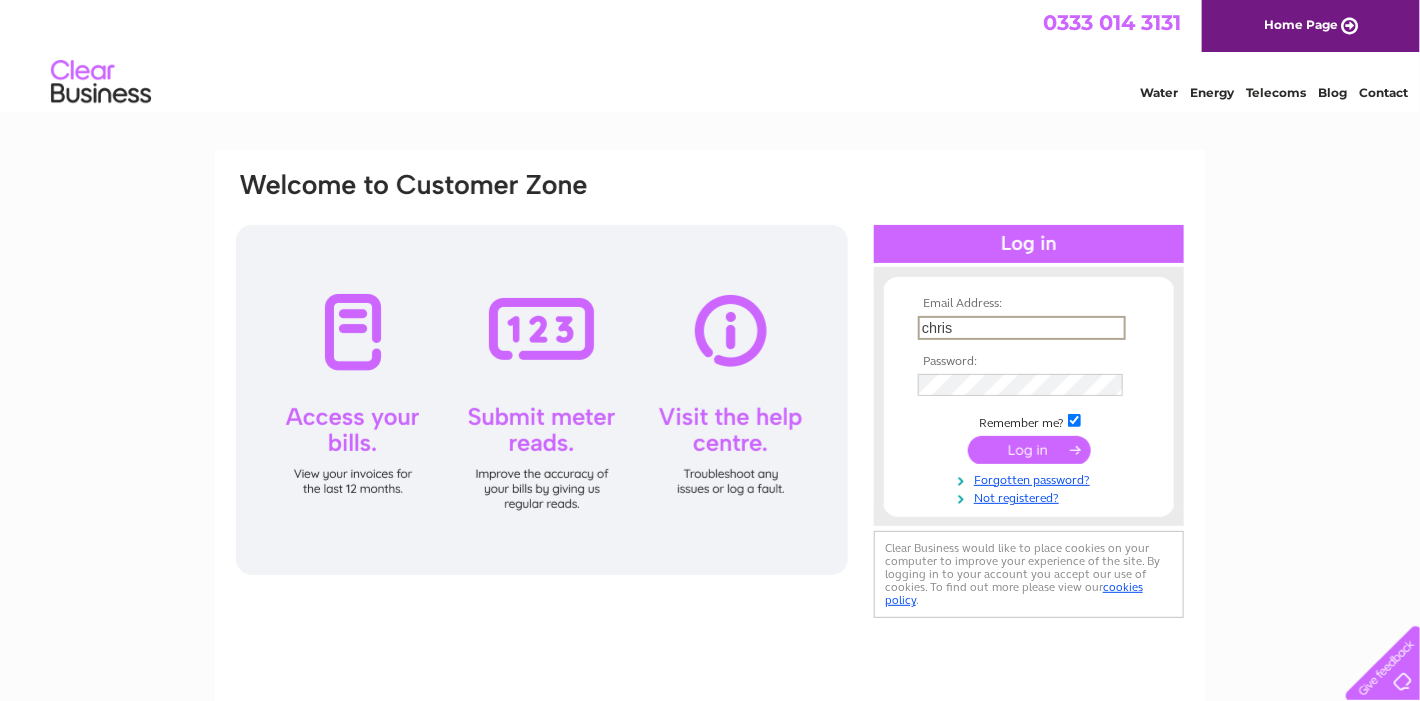 type on "chris@roosleap.com" 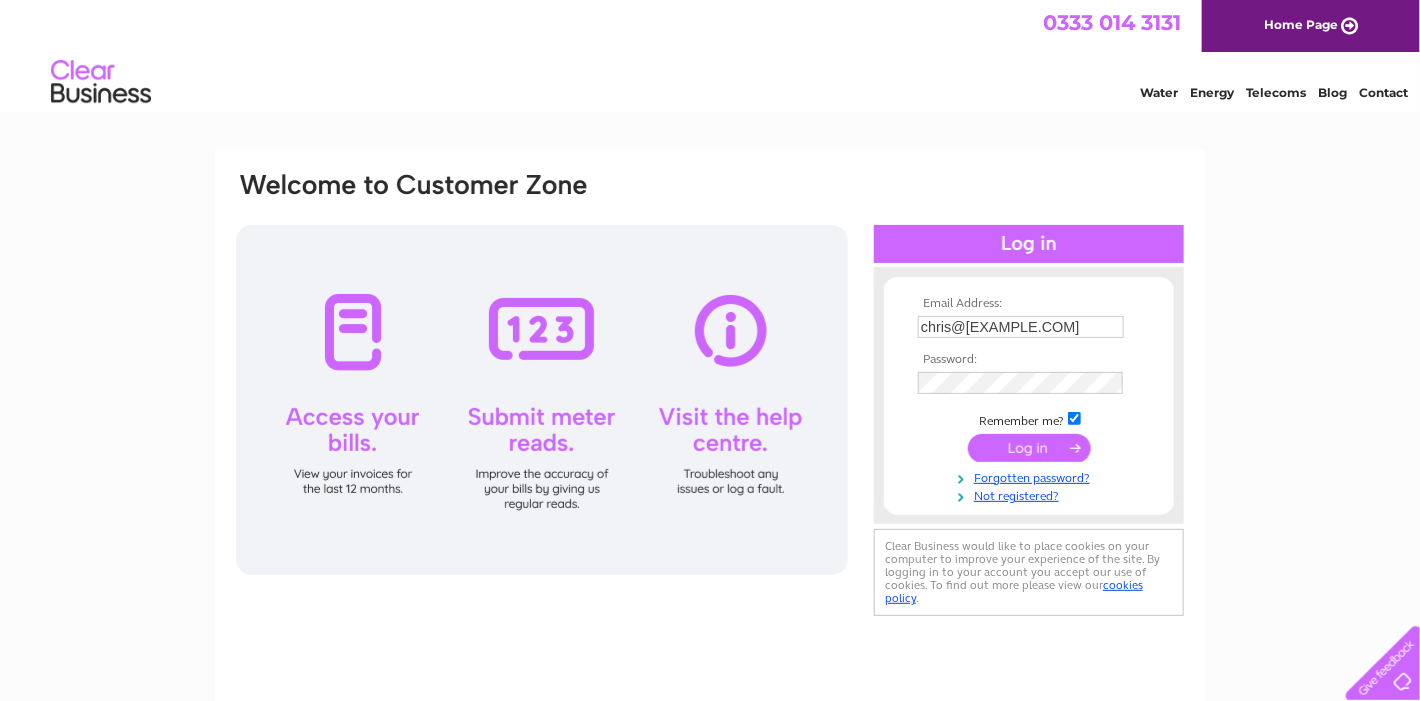 click at bounding box center [1029, 448] 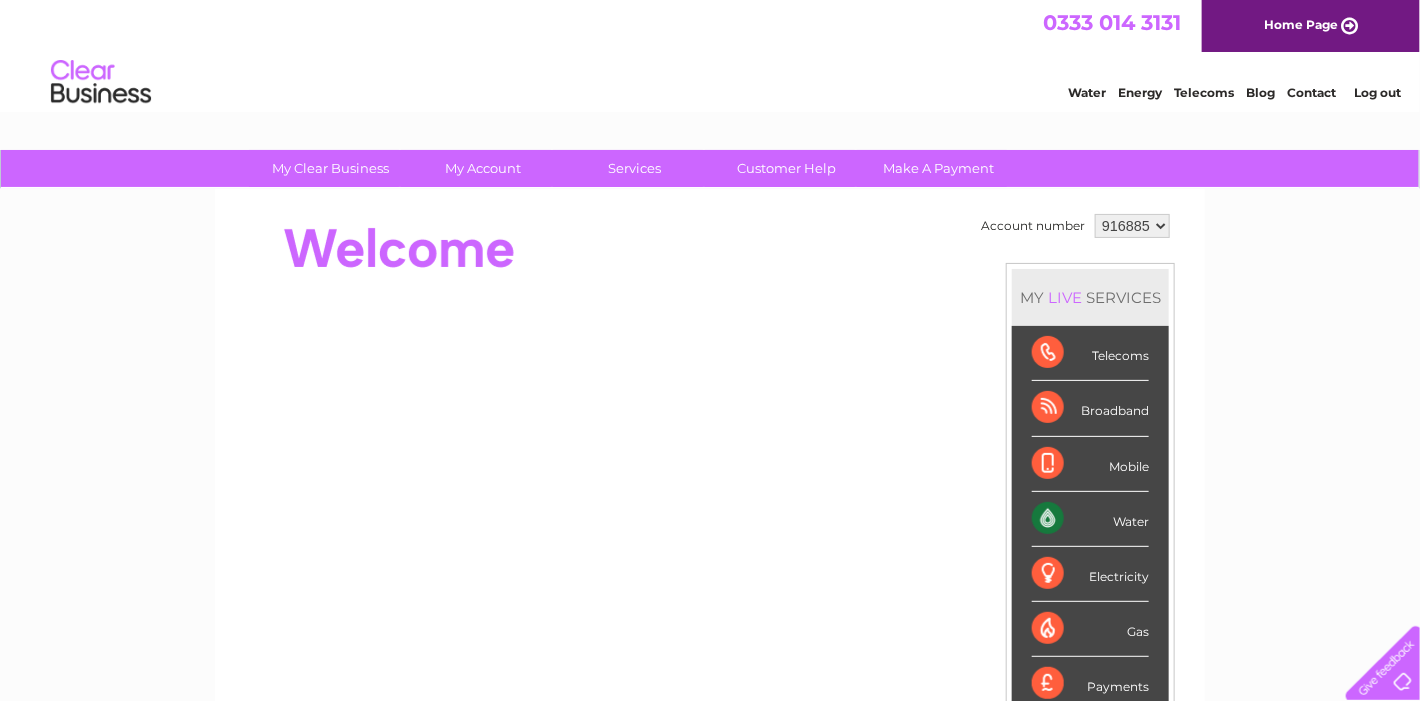scroll, scrollTop: 0, scrollLeft: 0, axis: both 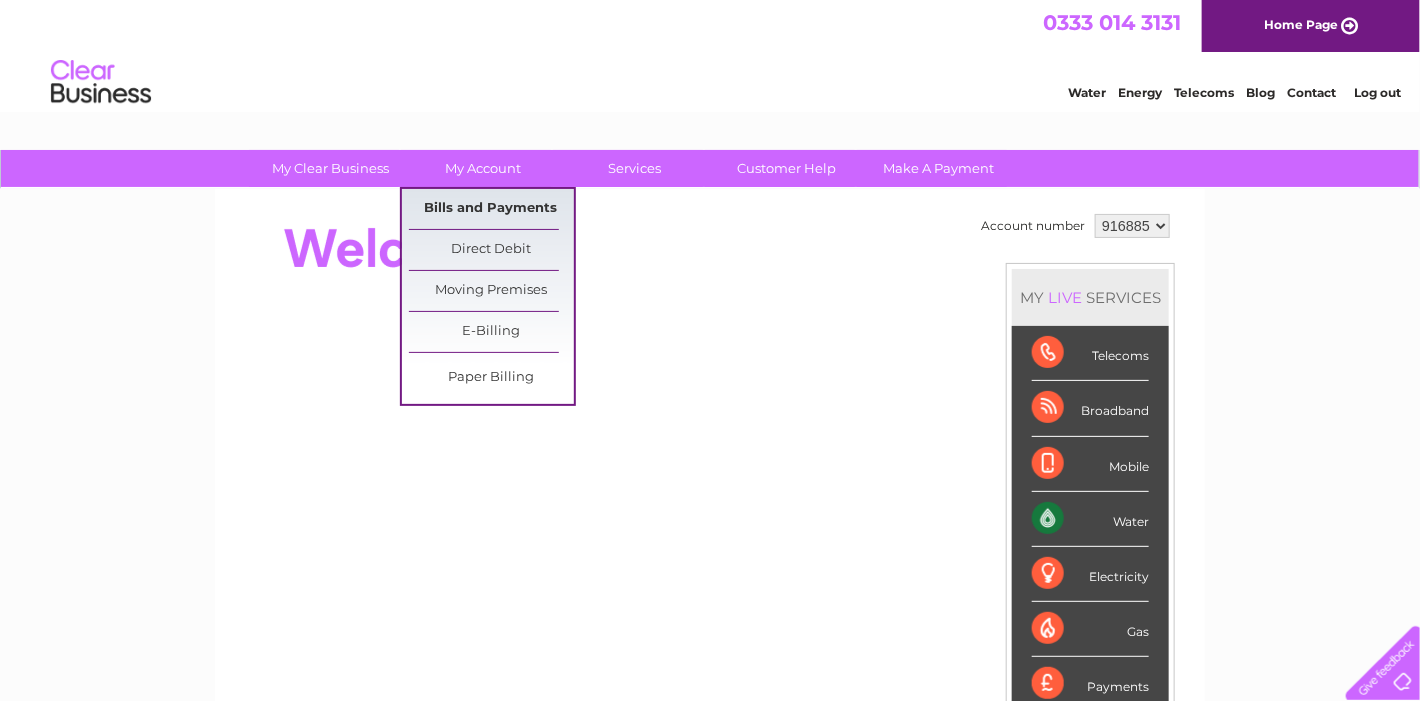click on "Bills and Payments" at bounding box center [491, 209] 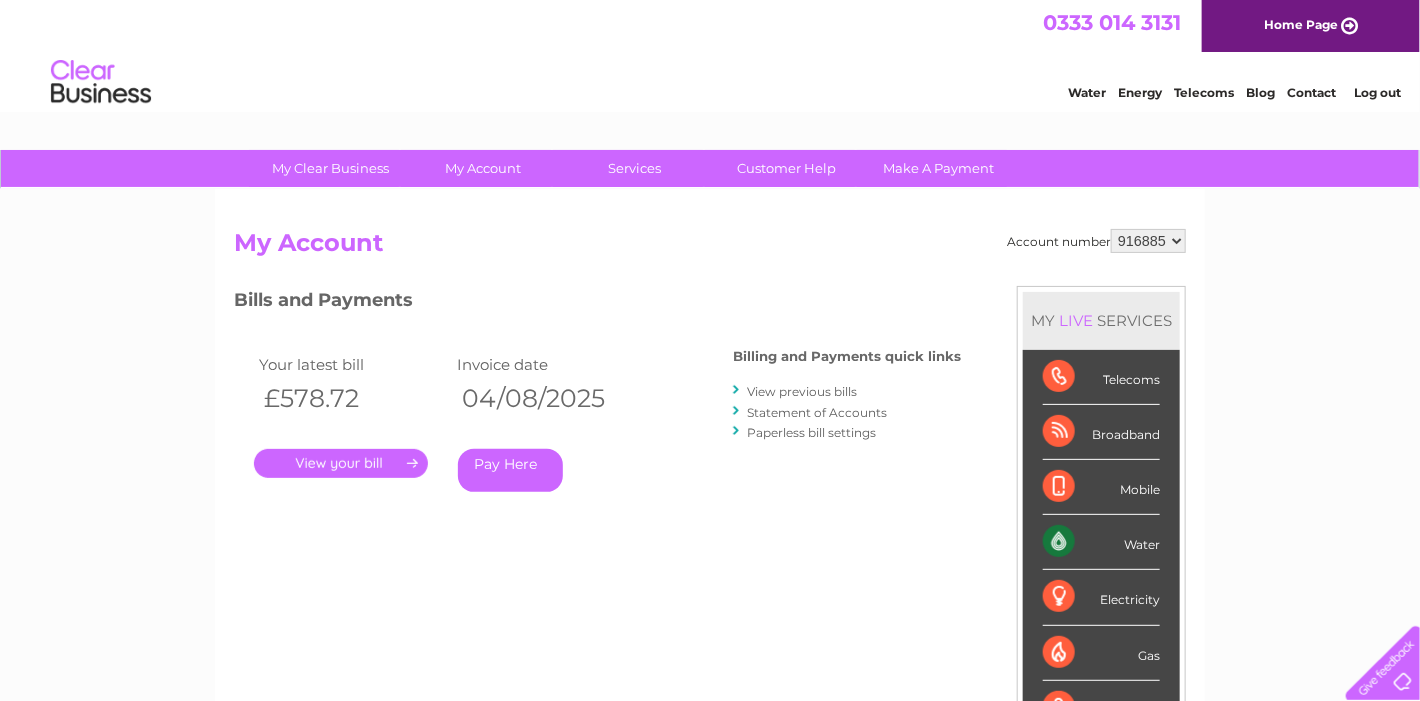 scroll, scrollTop: 0, scrollLeft: 0, axis: both 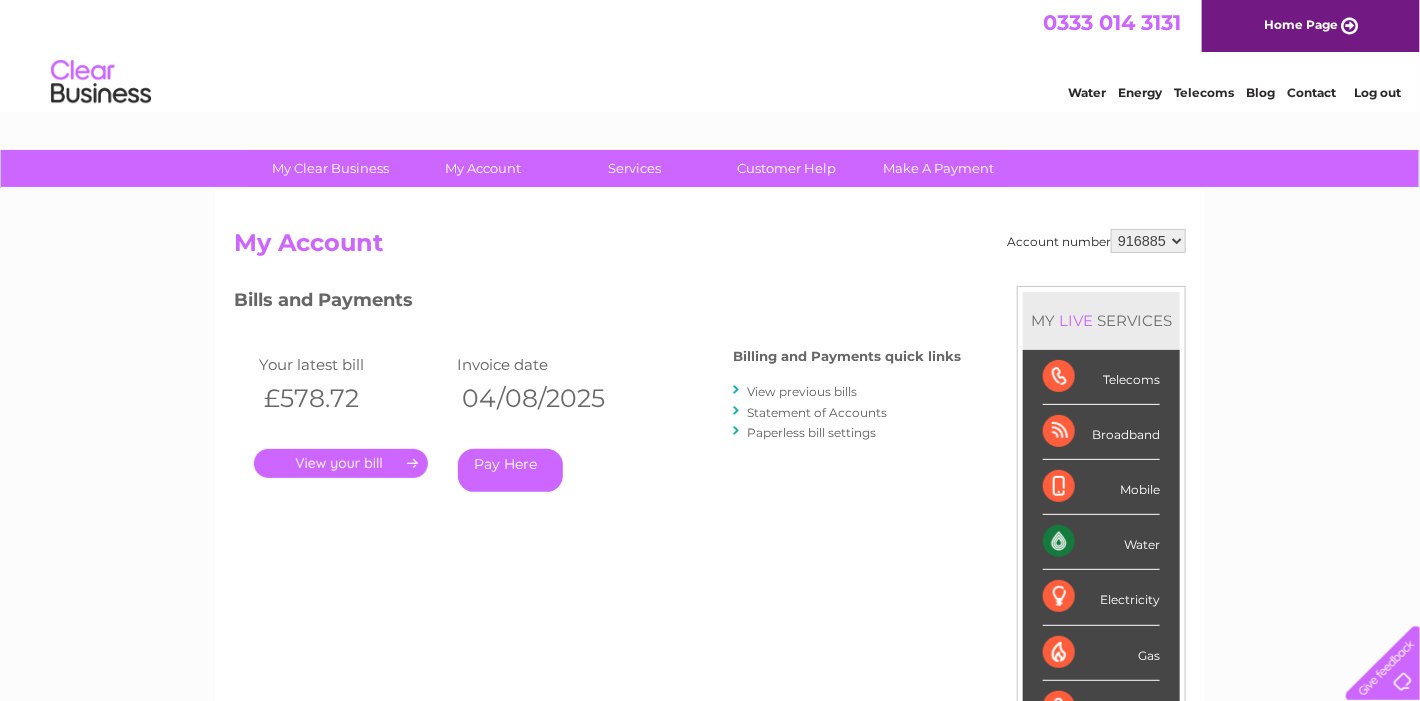 click on "." at bounding box center [341, 463] 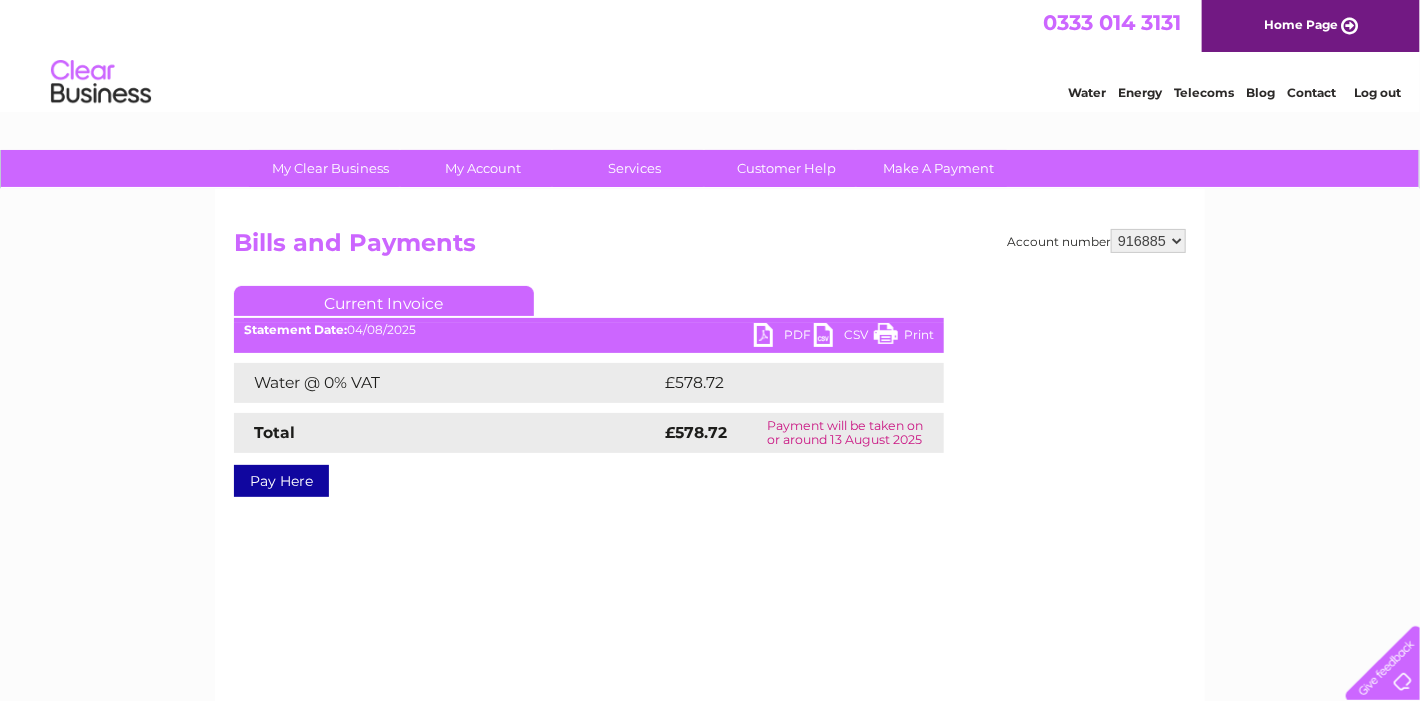 scroll, scrollTop: 0, scrollLeft: 0, axis: both 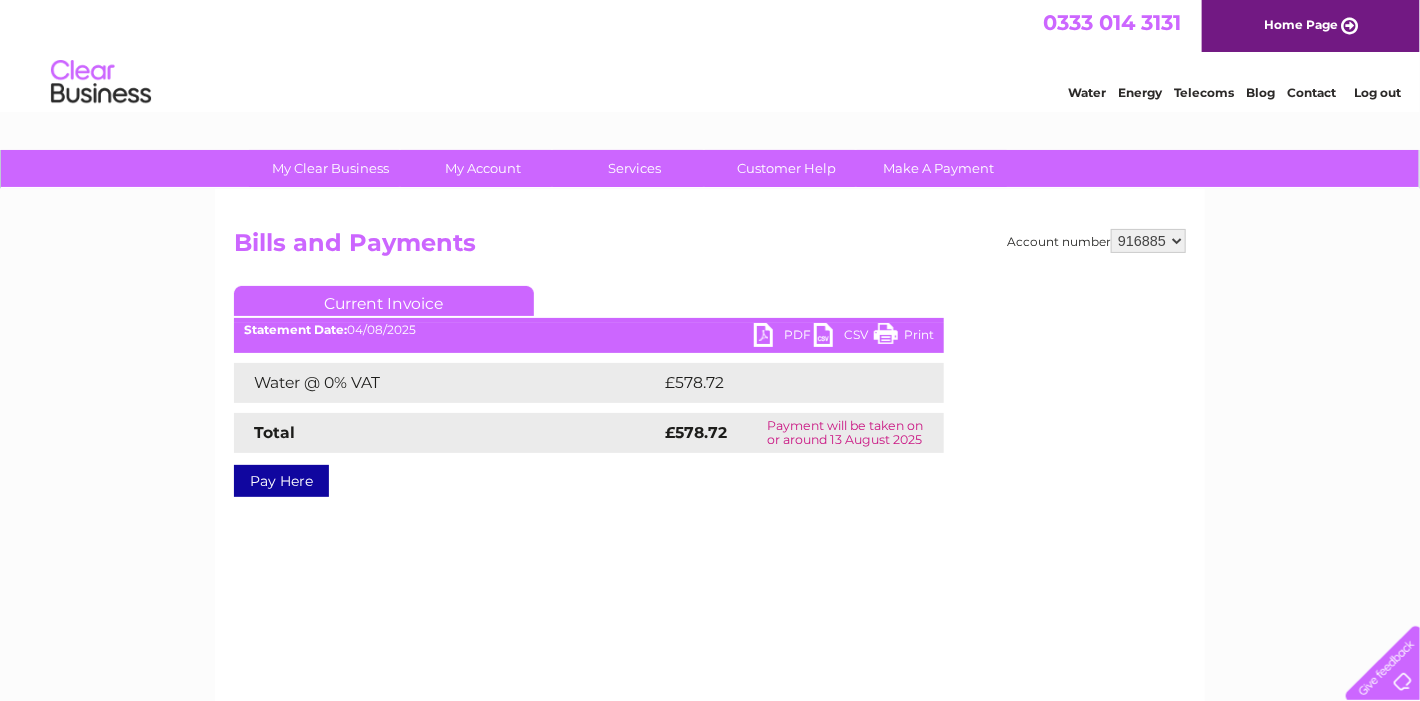 click on "PDF" at bounding box center (784, 337) 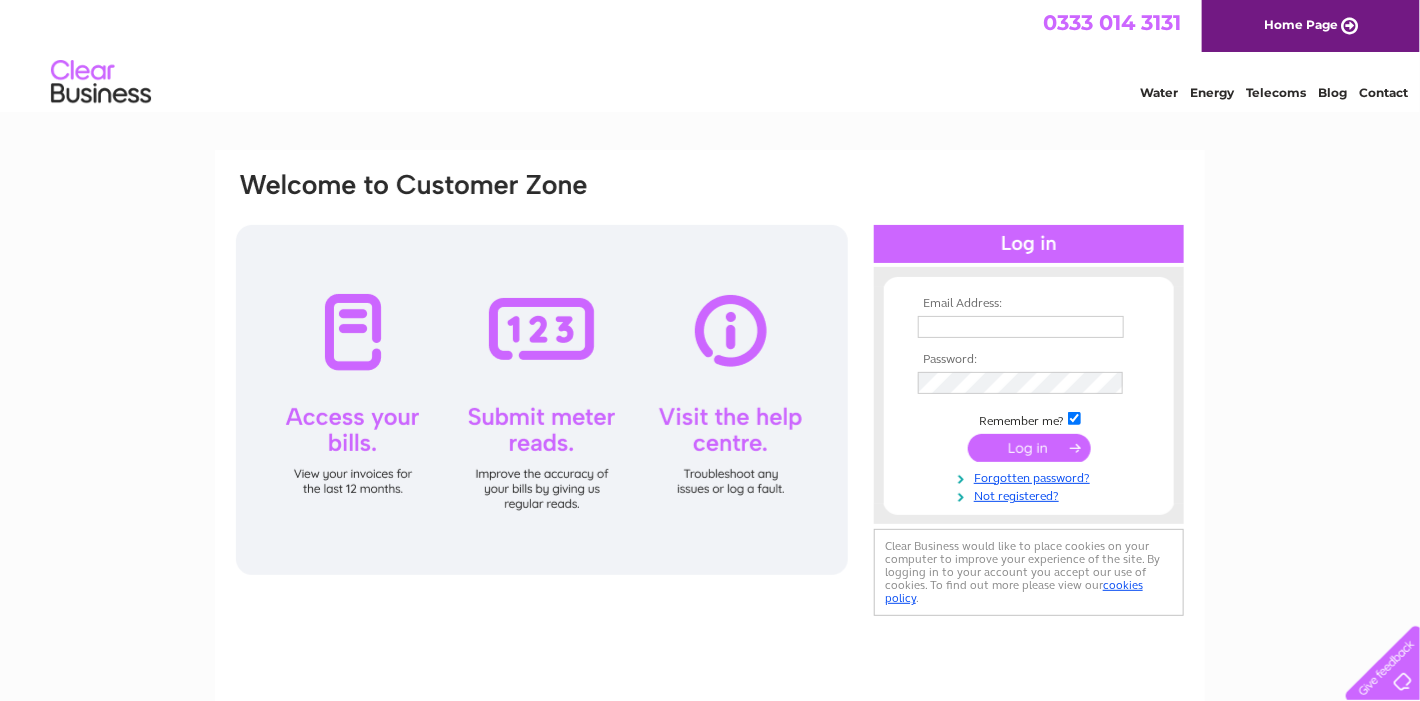 scroll, scrollTop: 0, scrollLeft: 0, axis: both 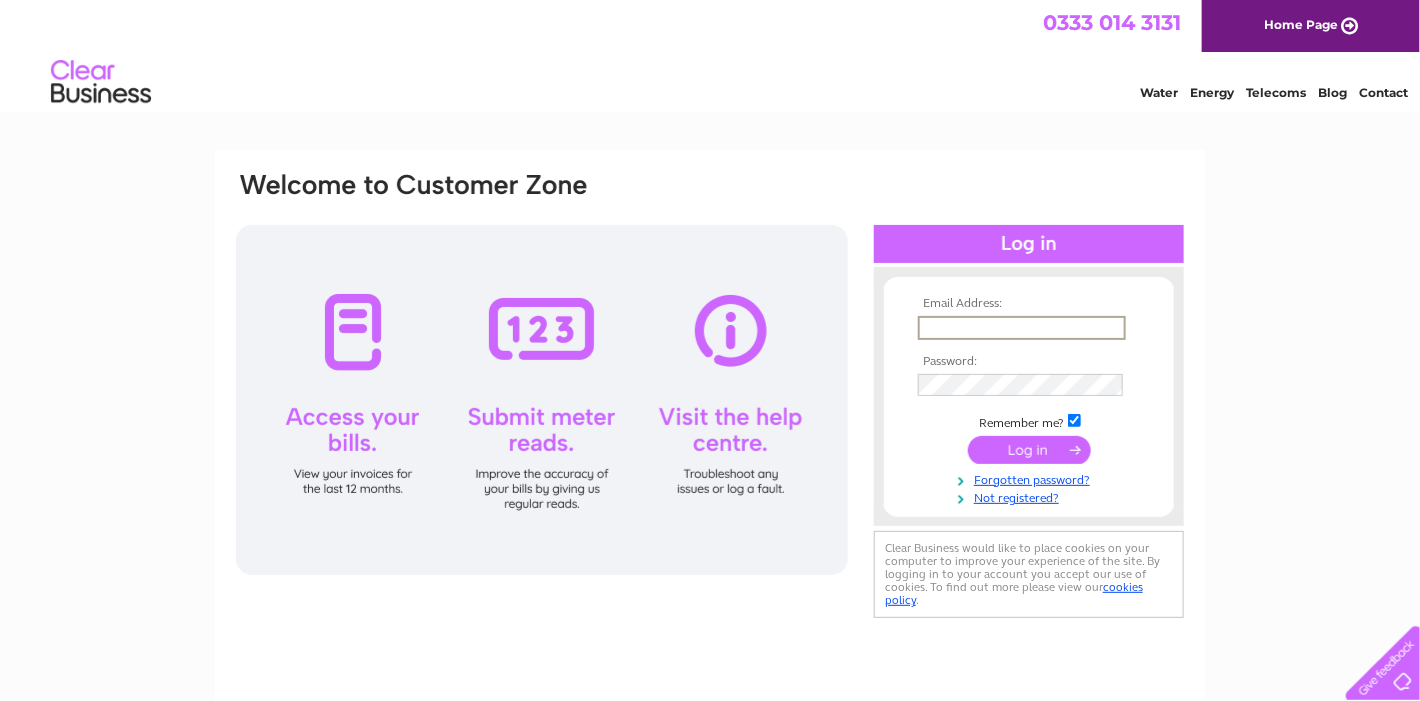 type on "[EMAIL]" 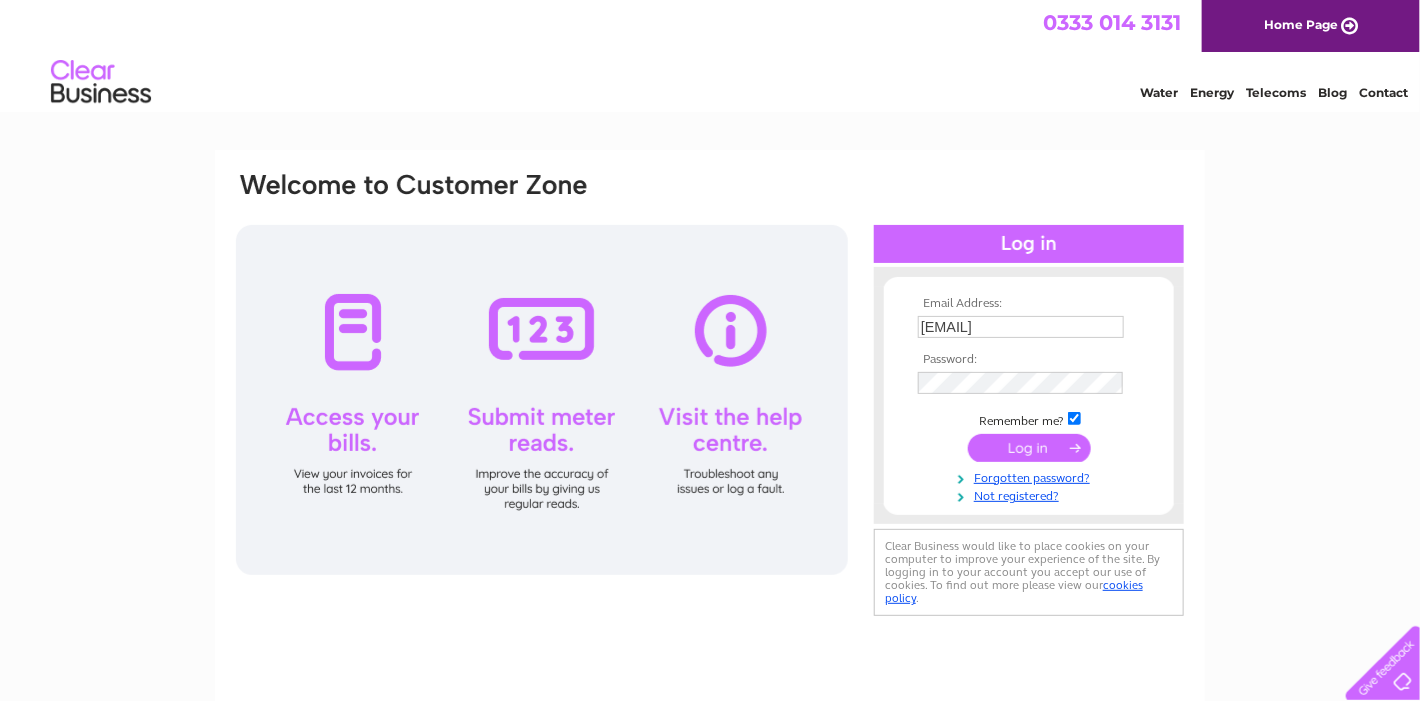 click at bounding box center [1029, 448] 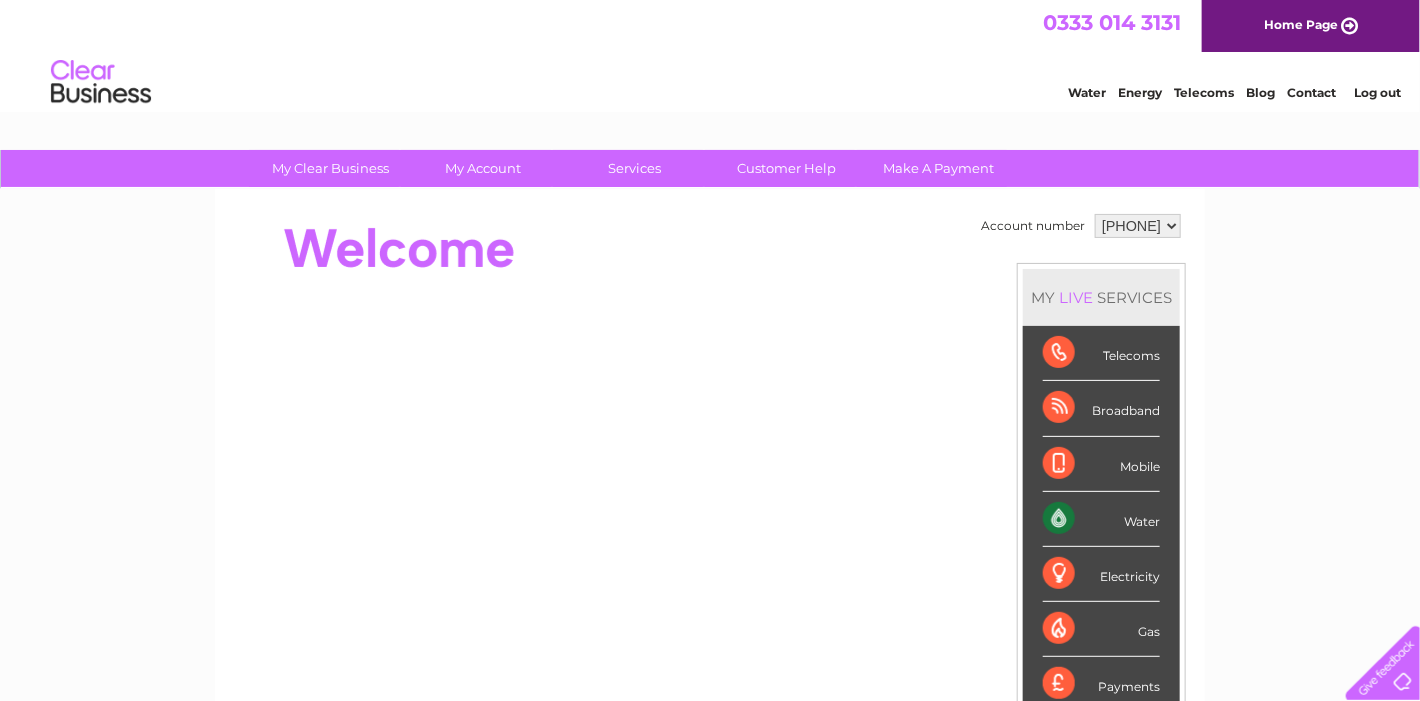scroll, scrollTop: 0, scrollLeft: 0, axis: both 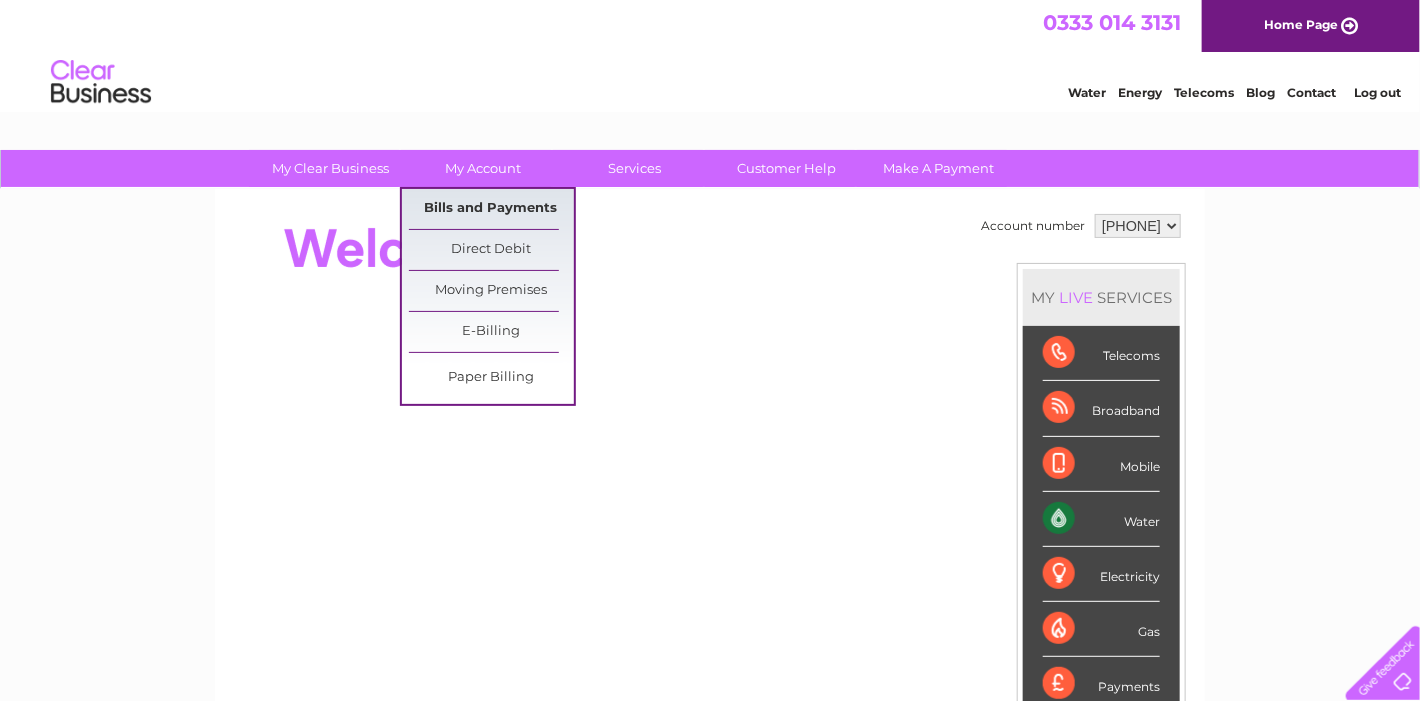 click on "Bills and Payments" at bounding box center (491, 209) 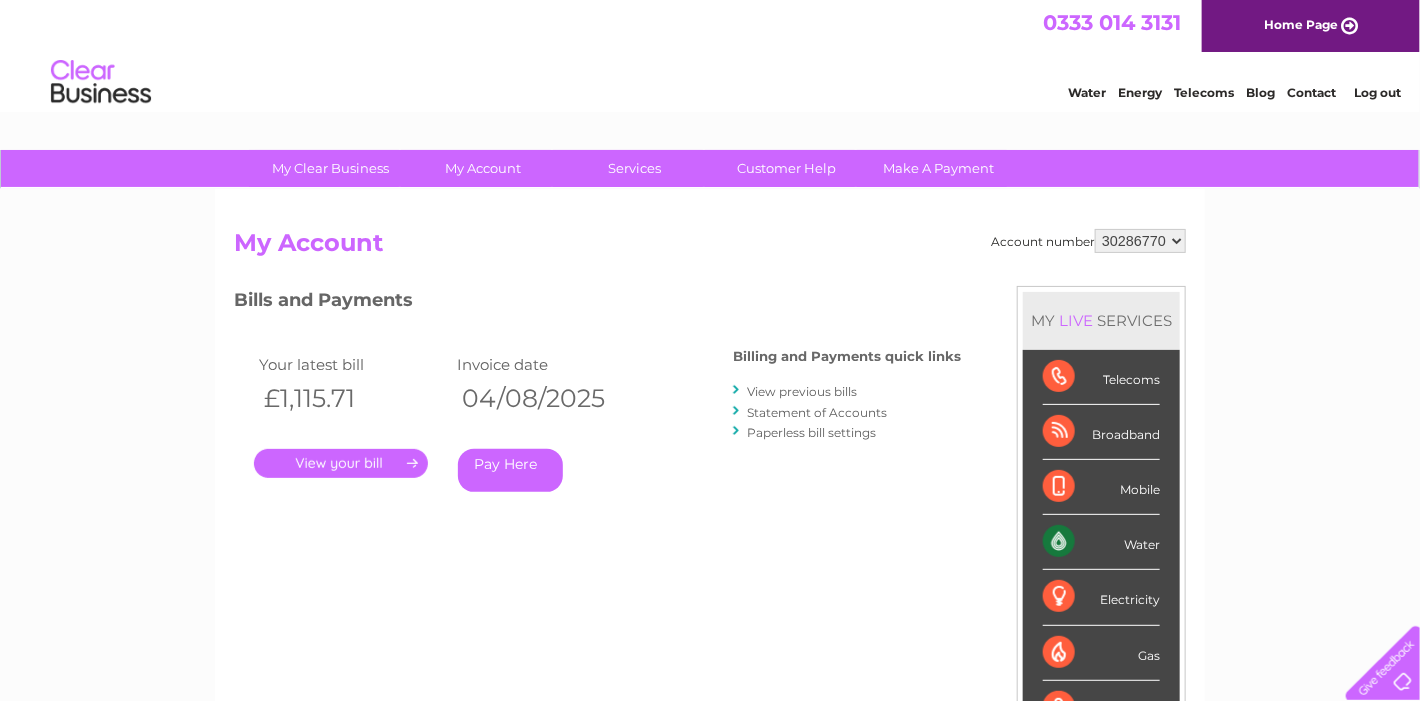 scroll, scrollTop: 0, scrollLeft: 0, axis: both 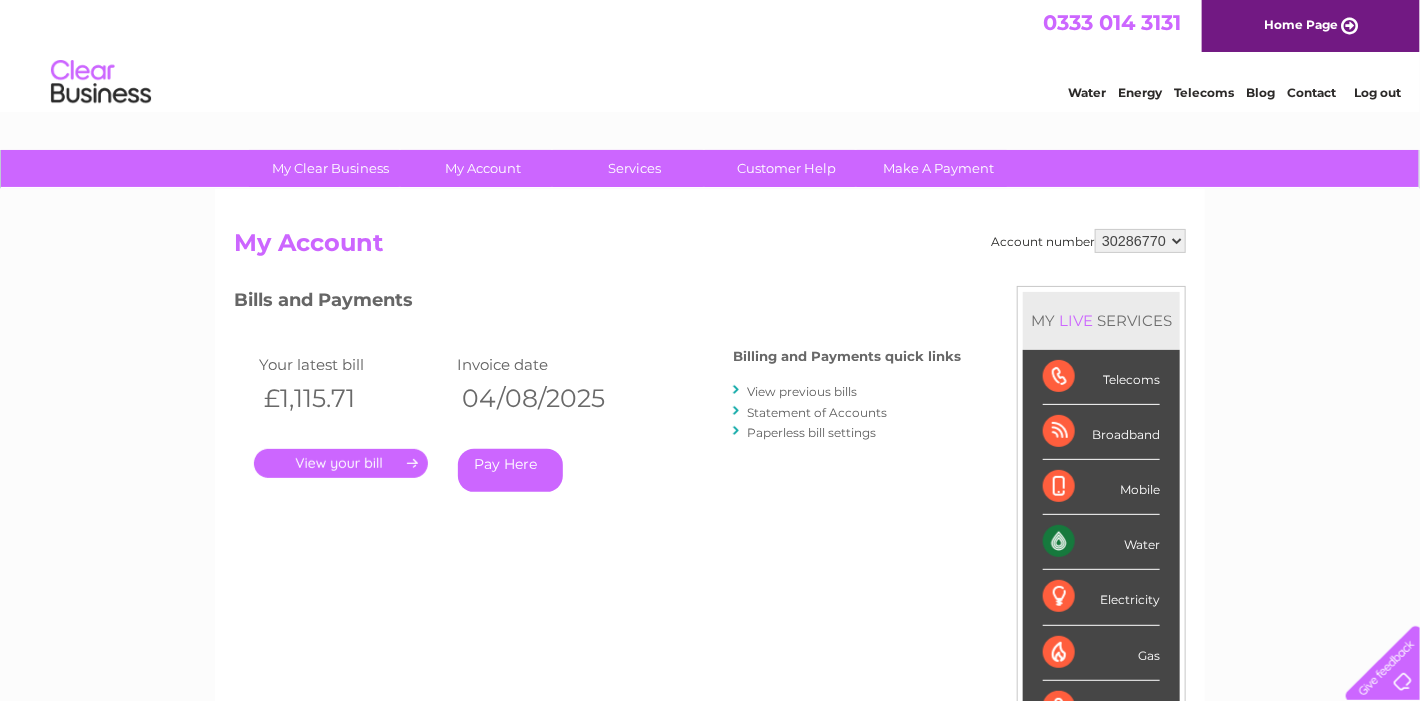 click on "." at bounding box center [341, 463] 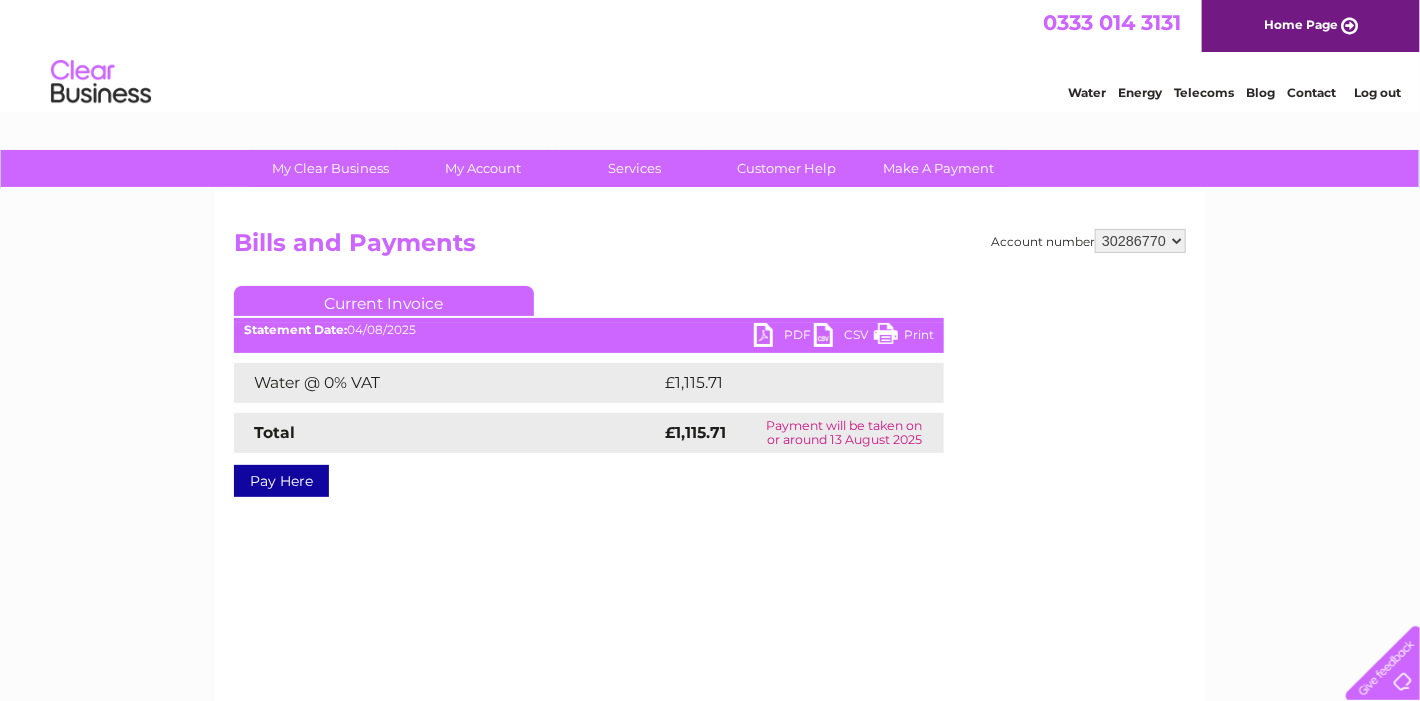 scroll, scrollTop: 0, scrollLeft: 0, axis: both 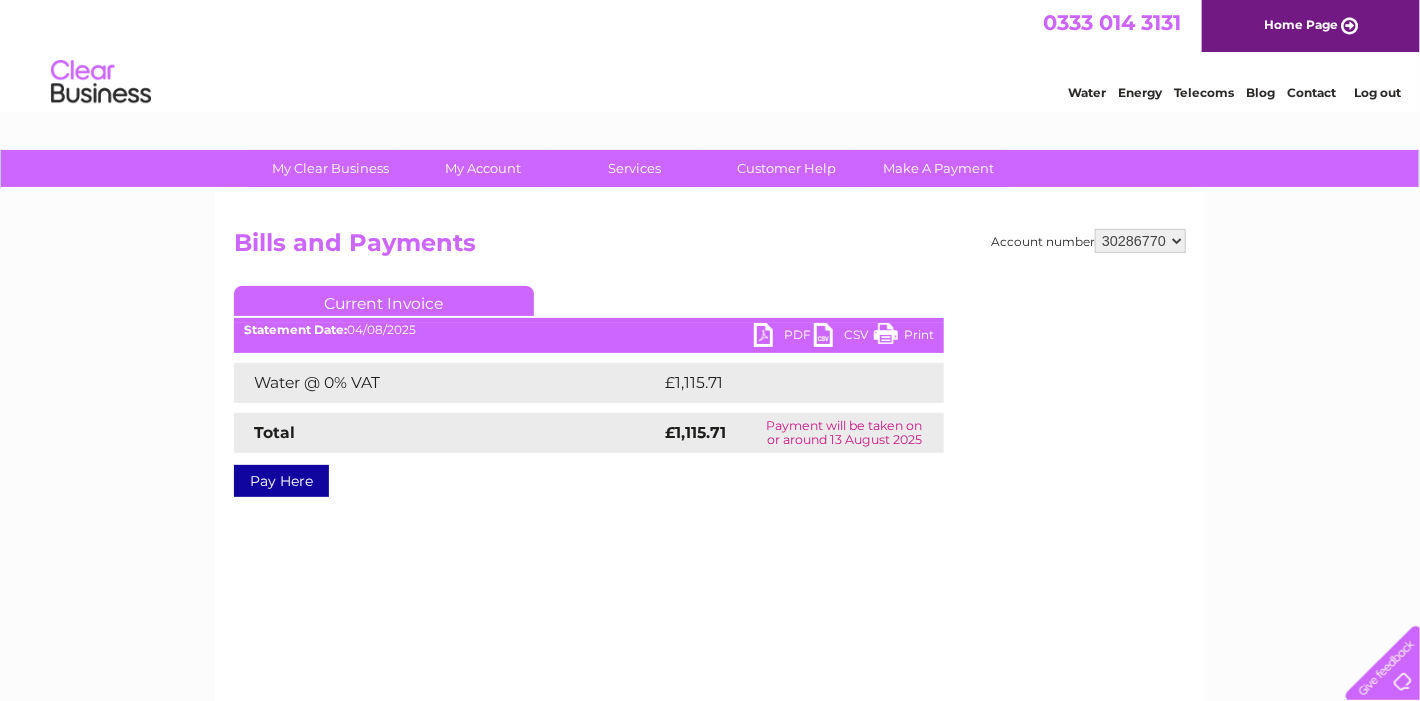 click on "PDF" at bounding box center [784, 337] 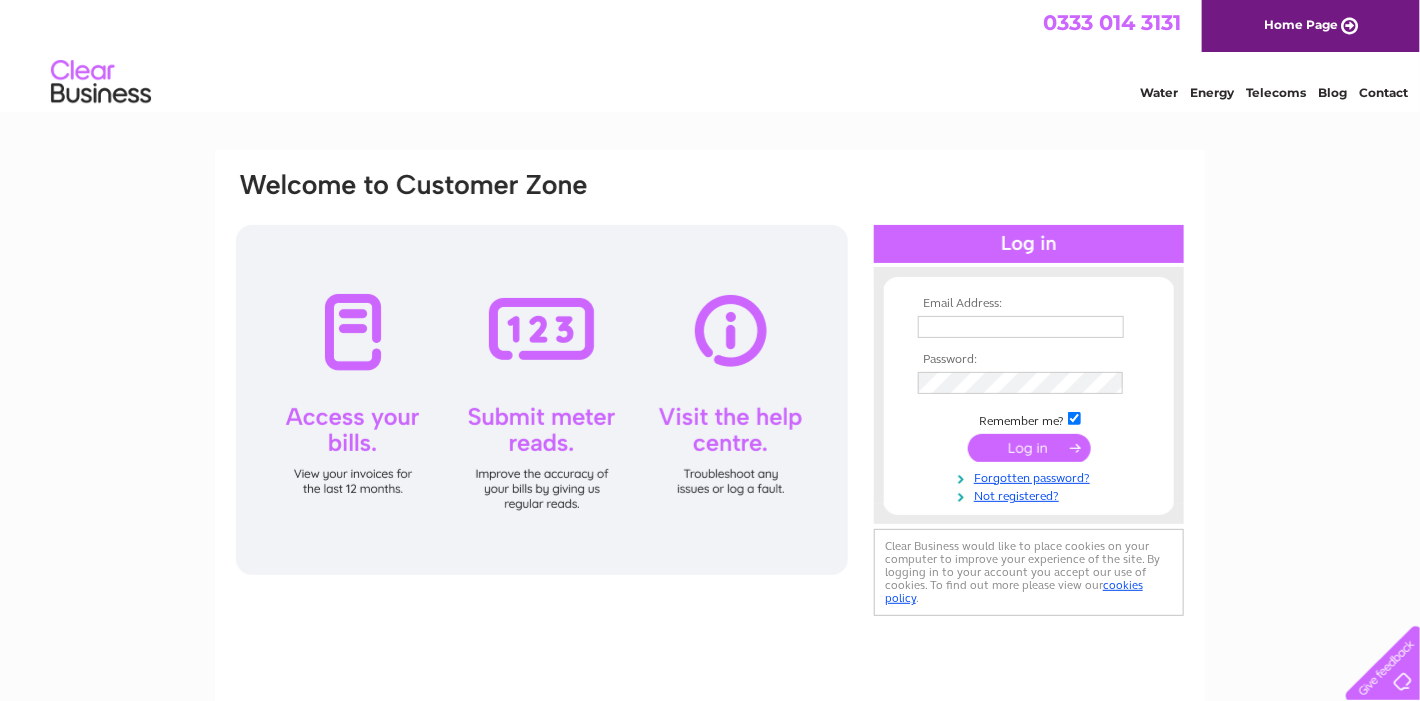 scroll, scrollTop: 0, scrollLeft: 0, axis: both 